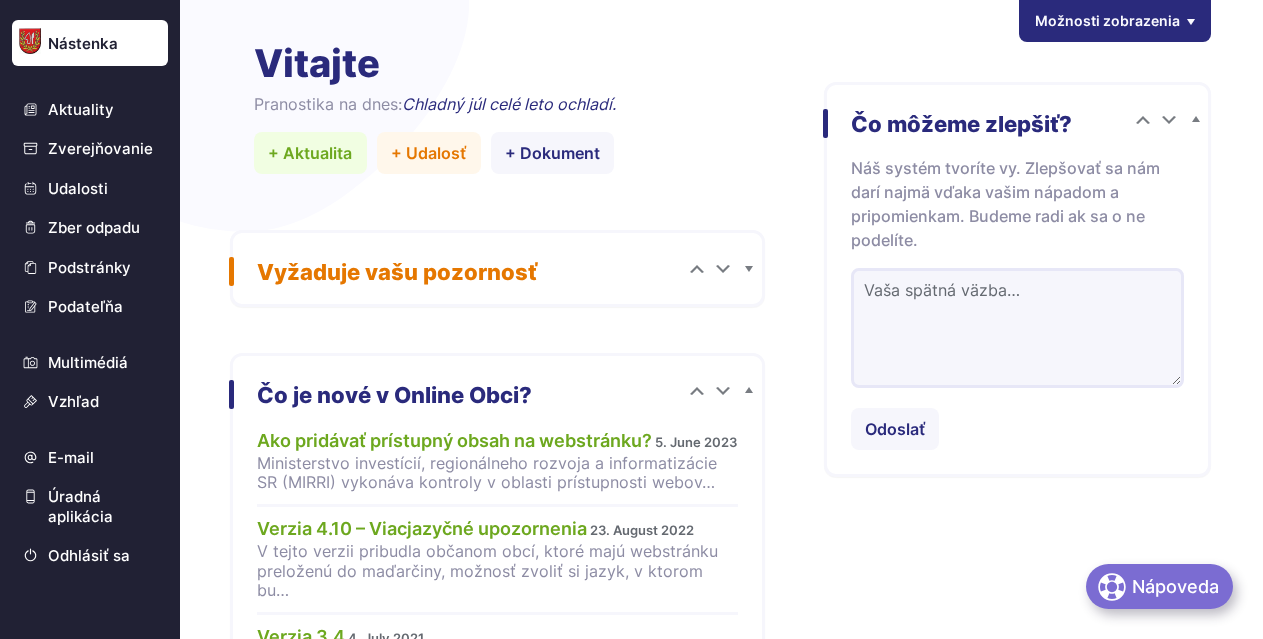 scroll, scrollTop: 0, scrollLeft: 0, axis: both 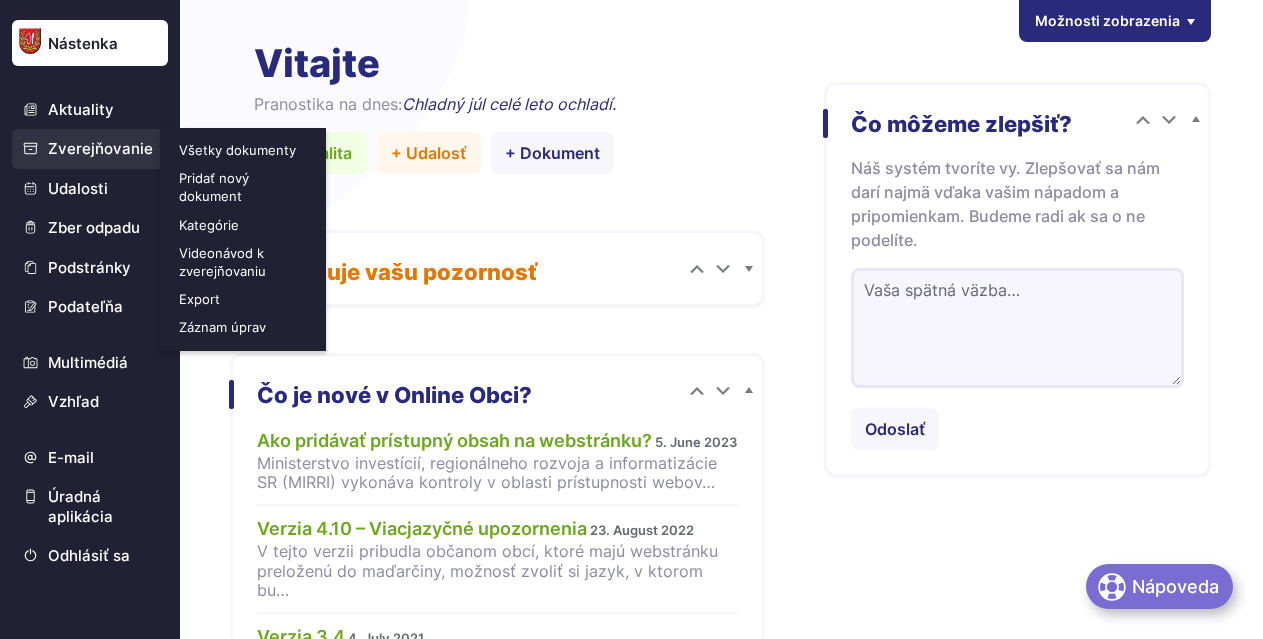 click on "Pridať nový dokument" at bounding box center [245, 187] 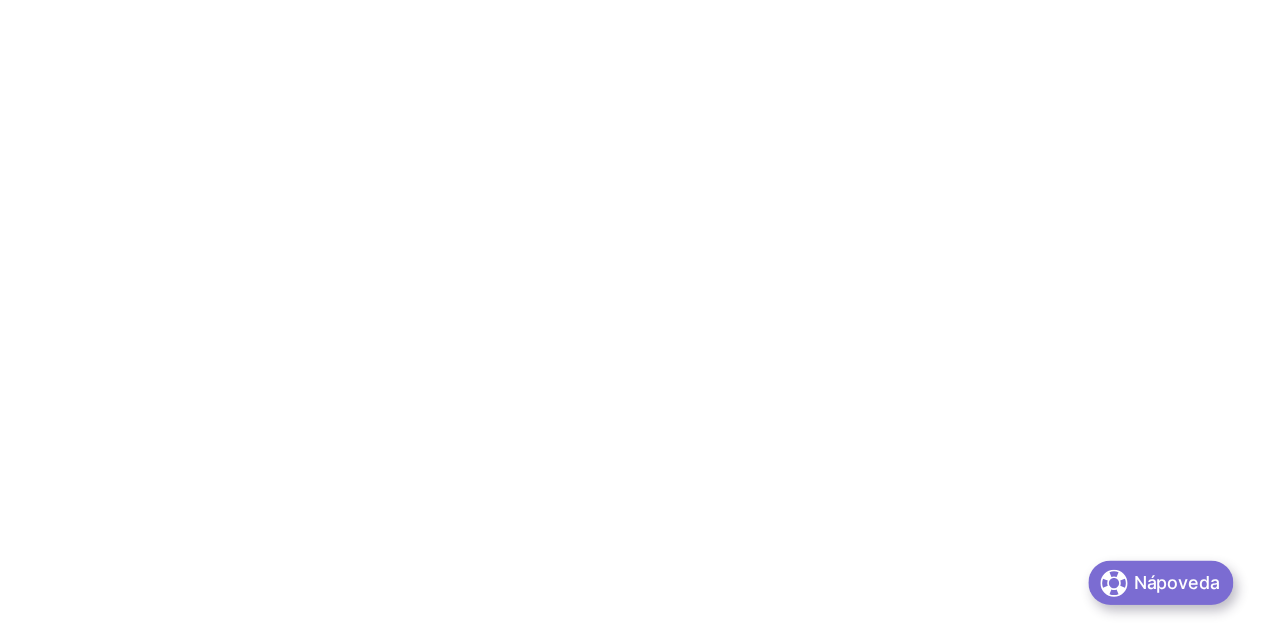 scroll, scrollTop: 0, scrollLeft: 0, axis: both 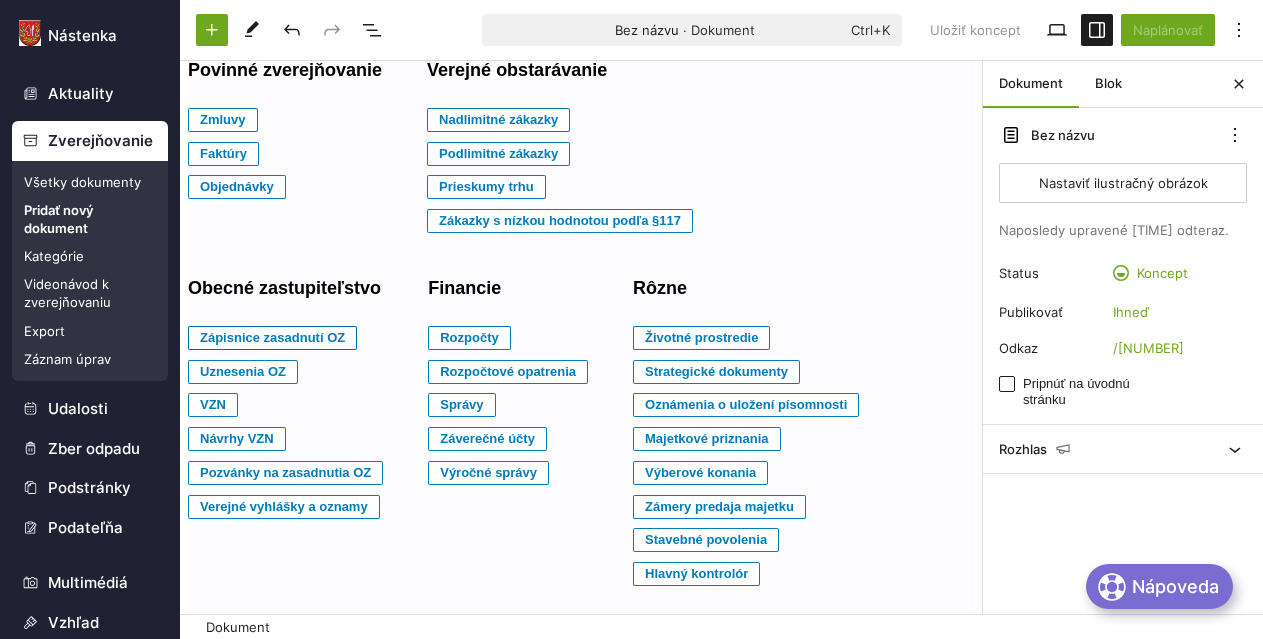 click on "Zápisnice zasadnutí OZ" at bounding box center (223, 120) 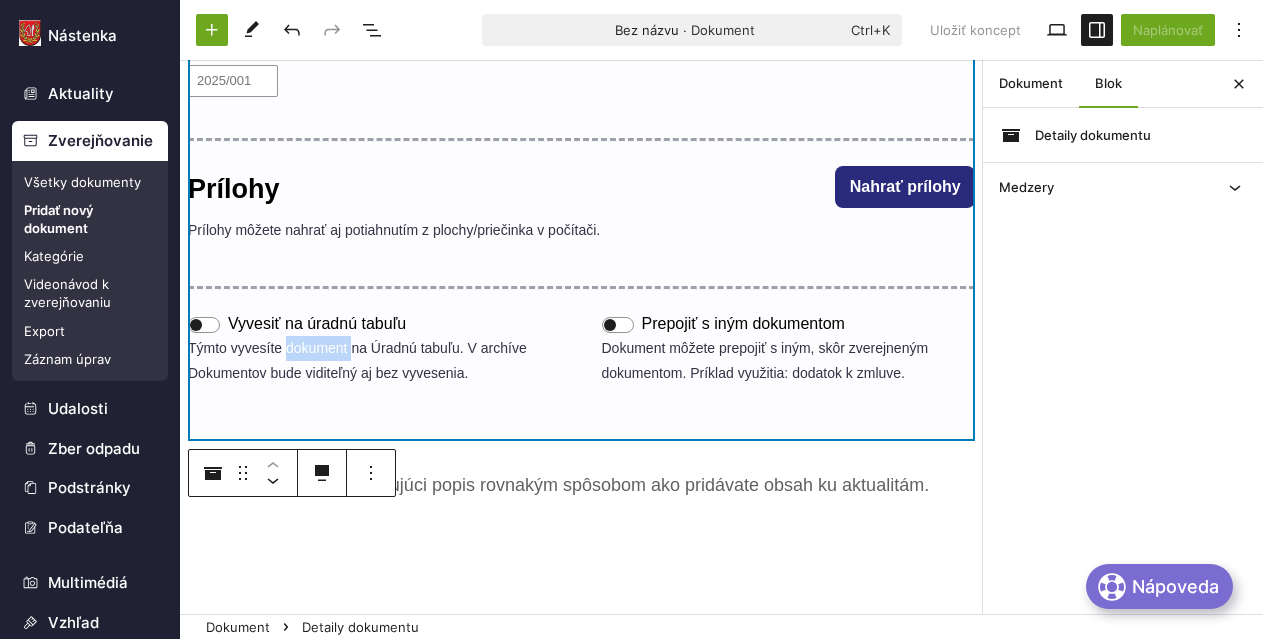 click on "Týmto vyvesíte dokument na Úradnú tabuľu. V archíve Dokumentov bude viditeľný aj bez vyvesenia." at bounding box center [375, 361] 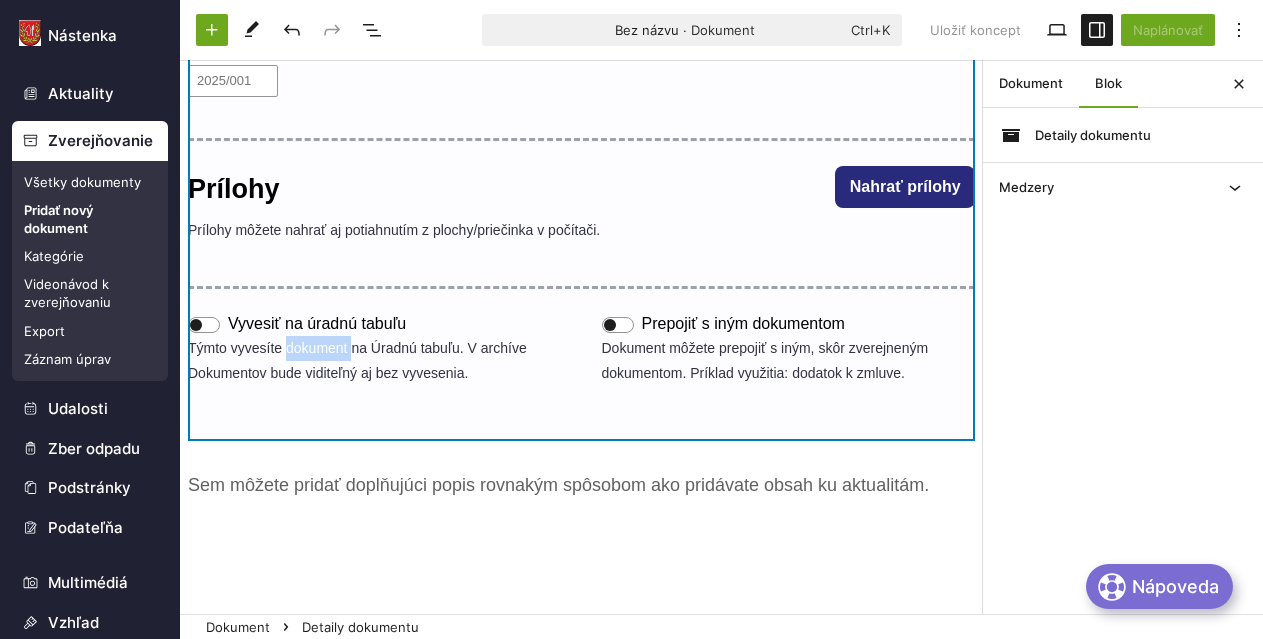 scroll, scrollTop: 0, scrollLeft: 0, axis: both 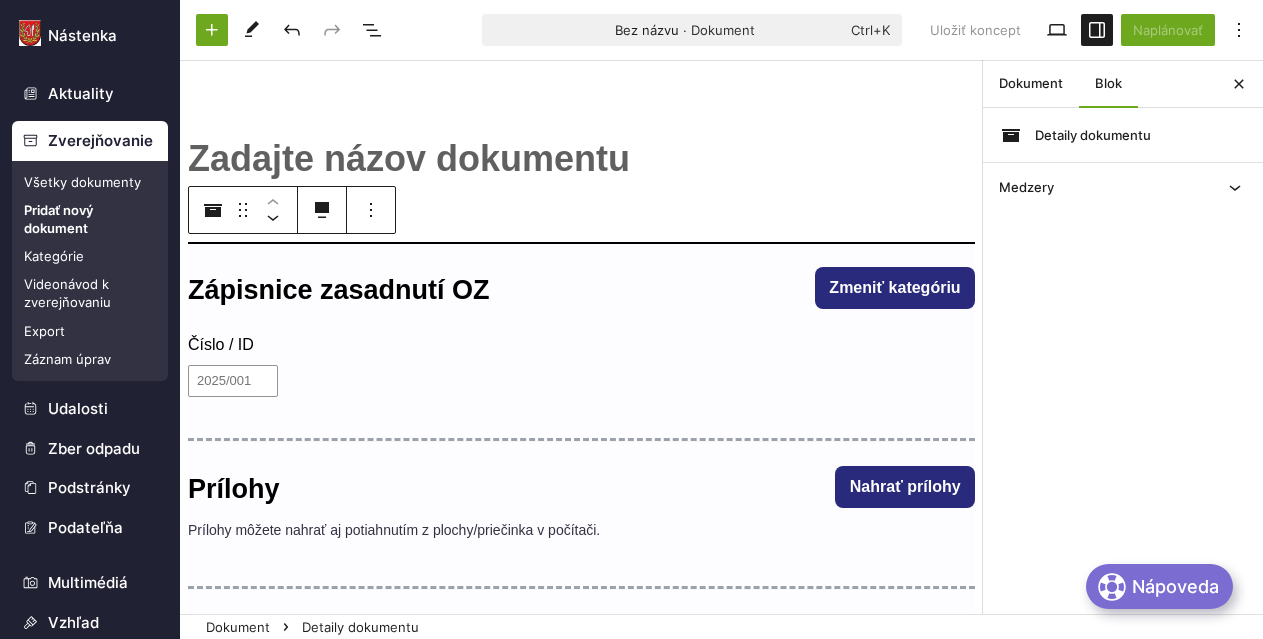 click on "Kategórie" at bounding box center (90, 256) 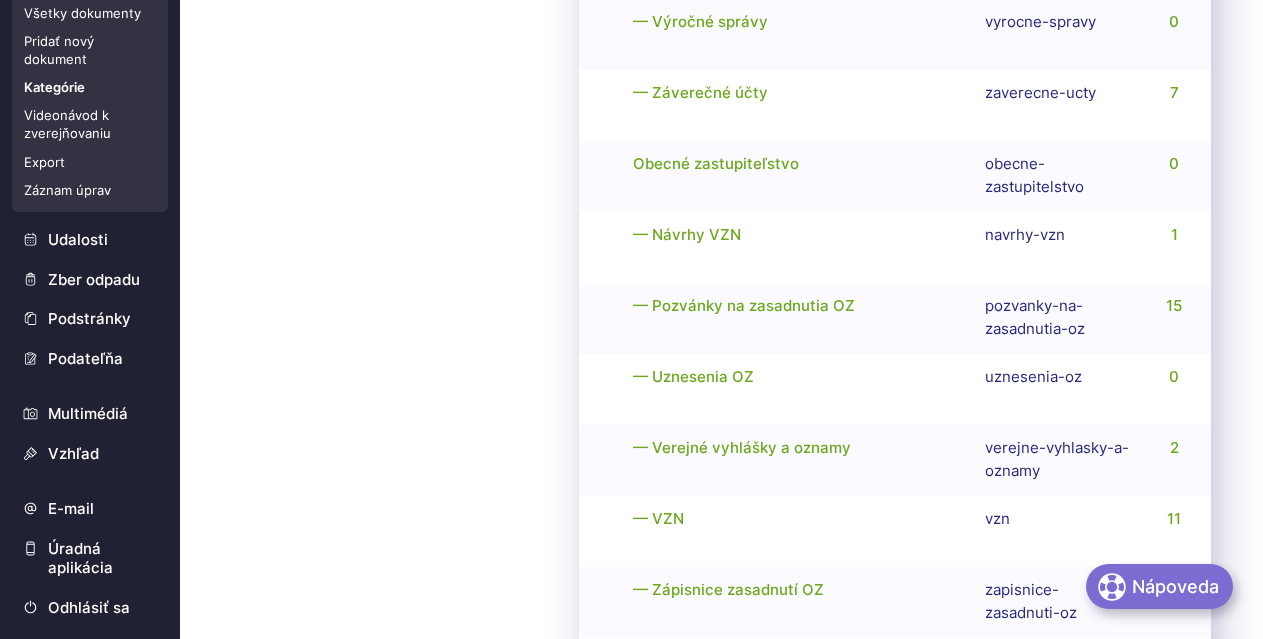 scroll, scrollTop: 700, scrollLeft: 0, axis: vertical 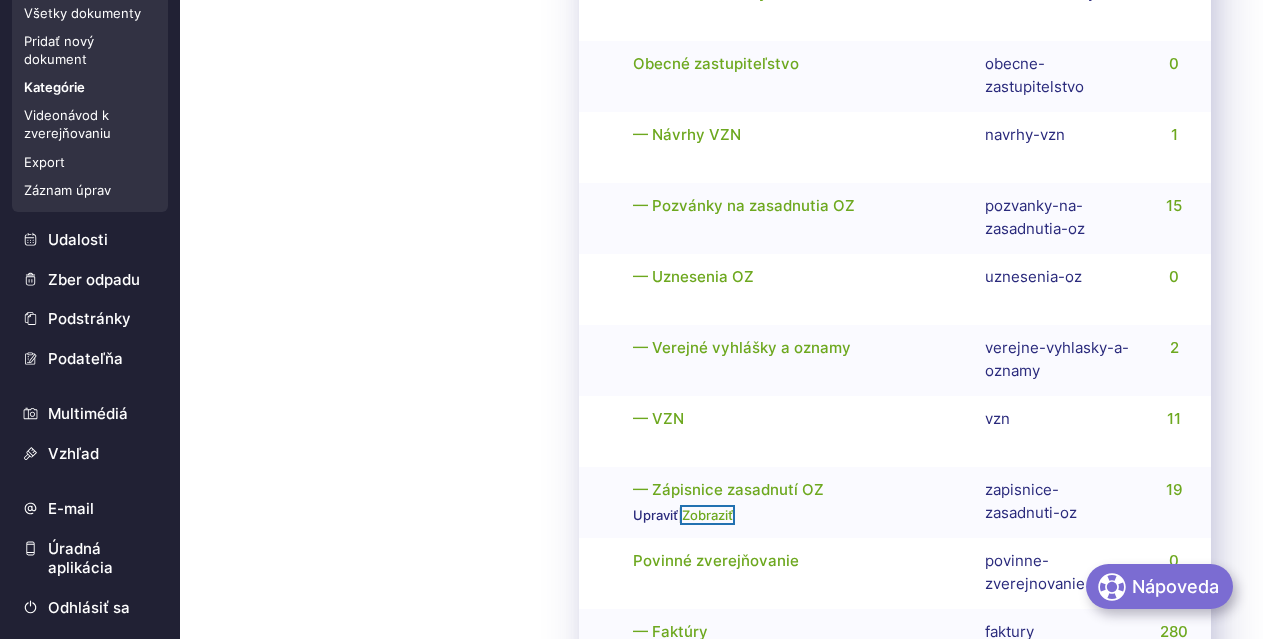 click on "Zobraziť" at bounding box center (707, 515) 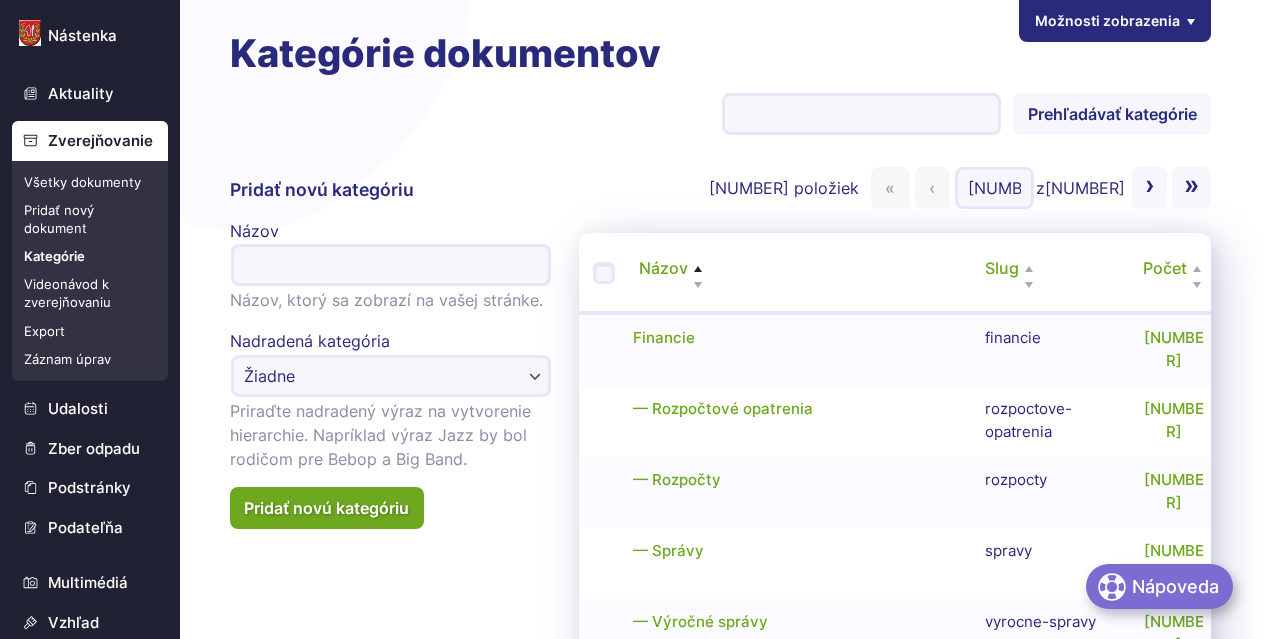 scroll, scrollTop: 0, scrollLeft: 0, axis: both 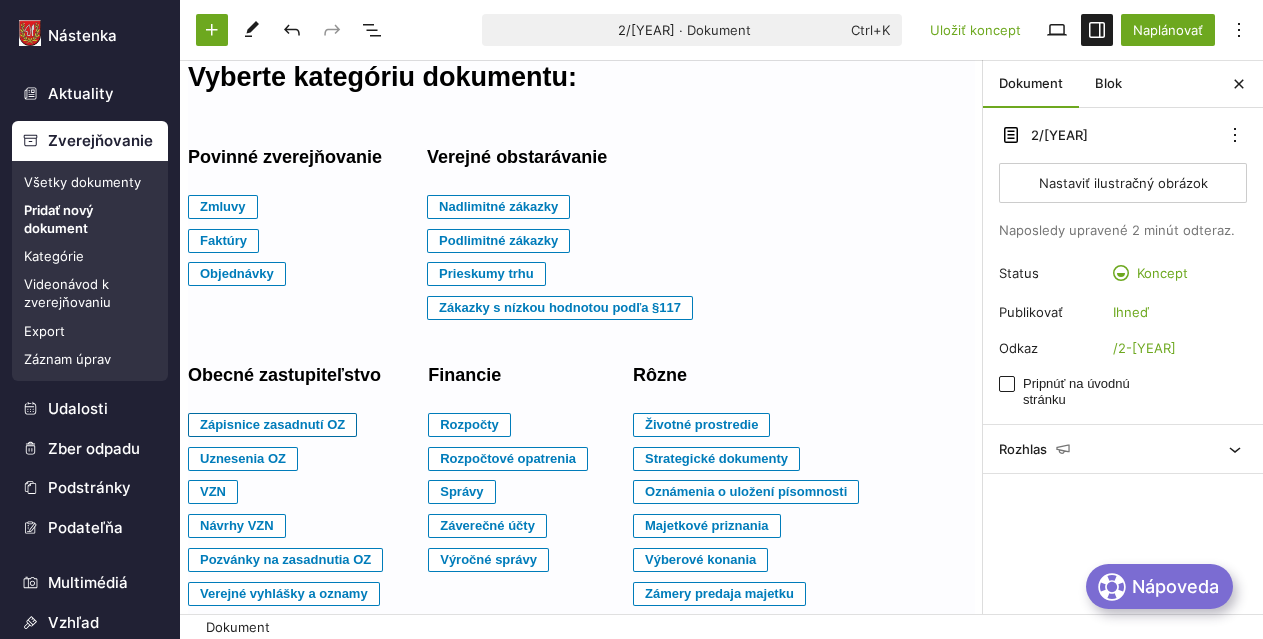 click on "Zápisnice zasadnutí OZ" at bounding box center [223, 207] 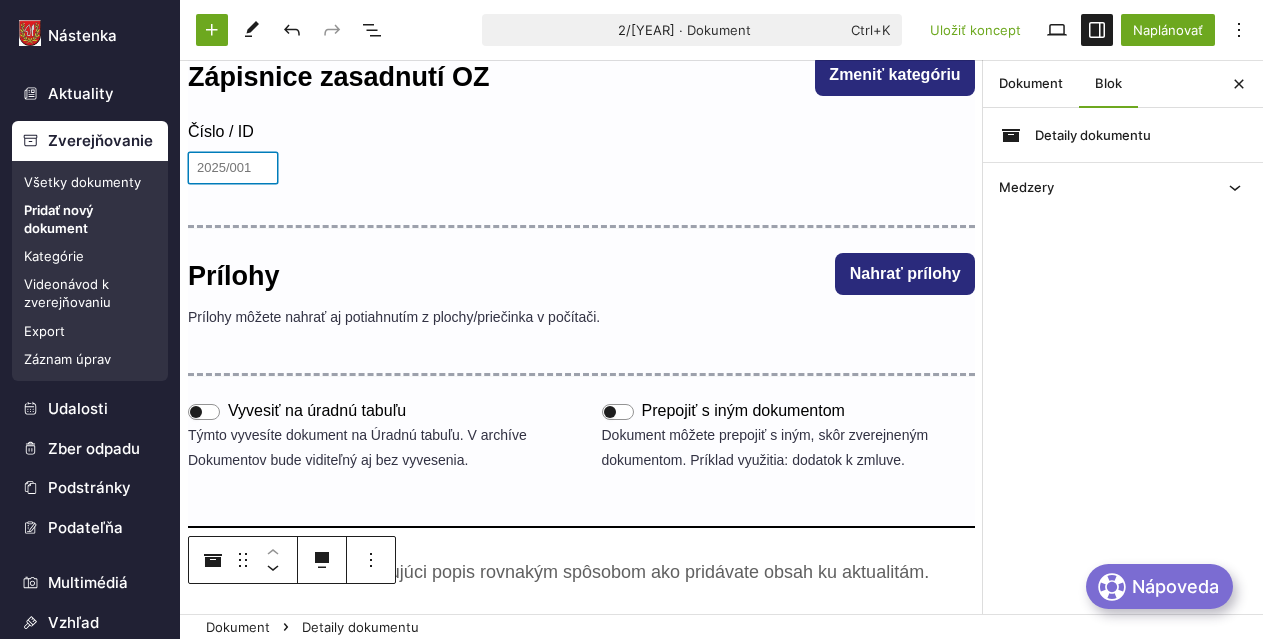click on "Číslo / ID" at bounding box center [233, 168] 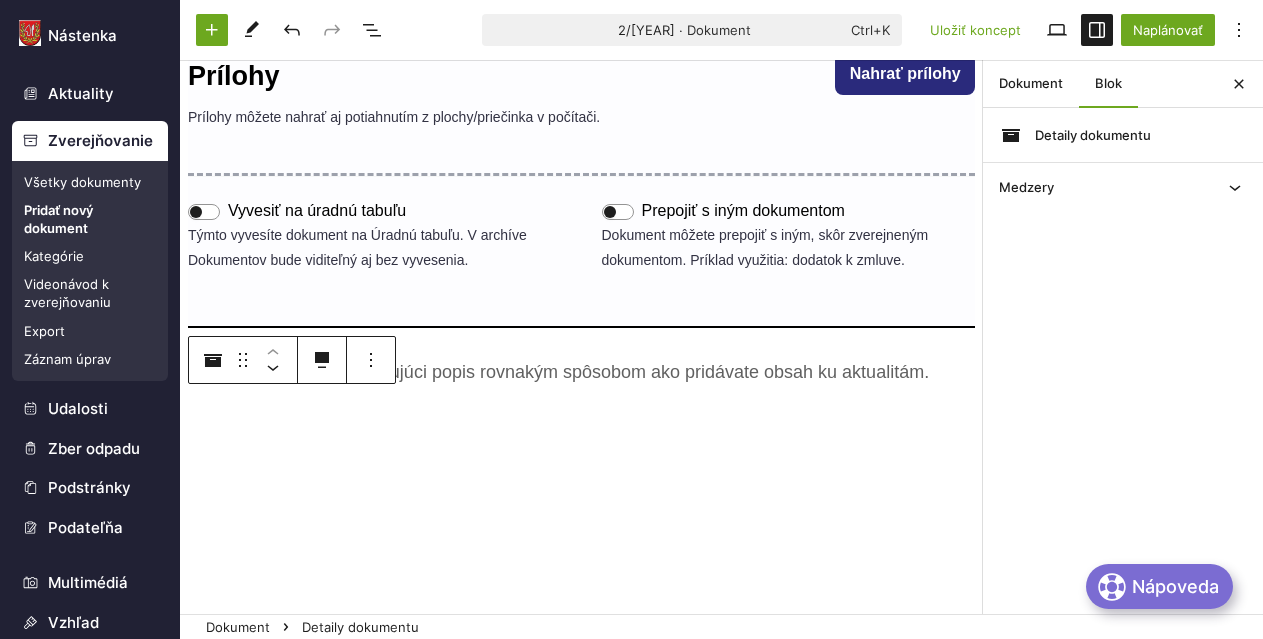 scroll, scrollTop: 400, scrollLeft: 0, axis: vertical 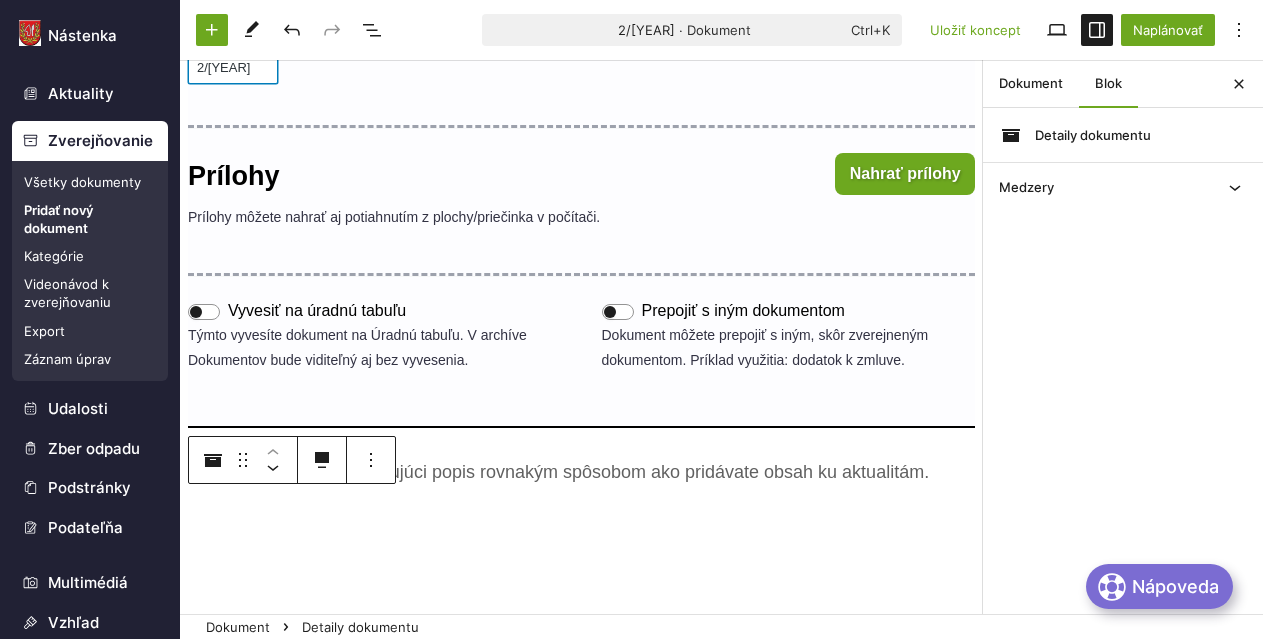 type on "2/2025" 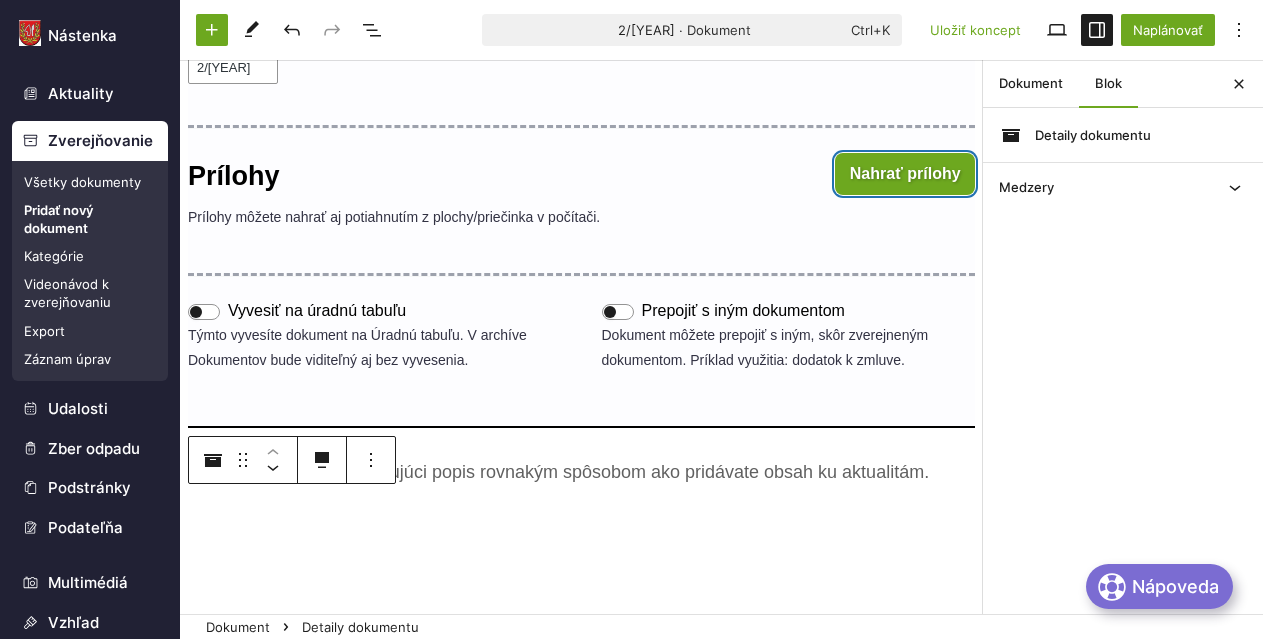click on "Nahrať prílohy" at bounding box center [905, 174] 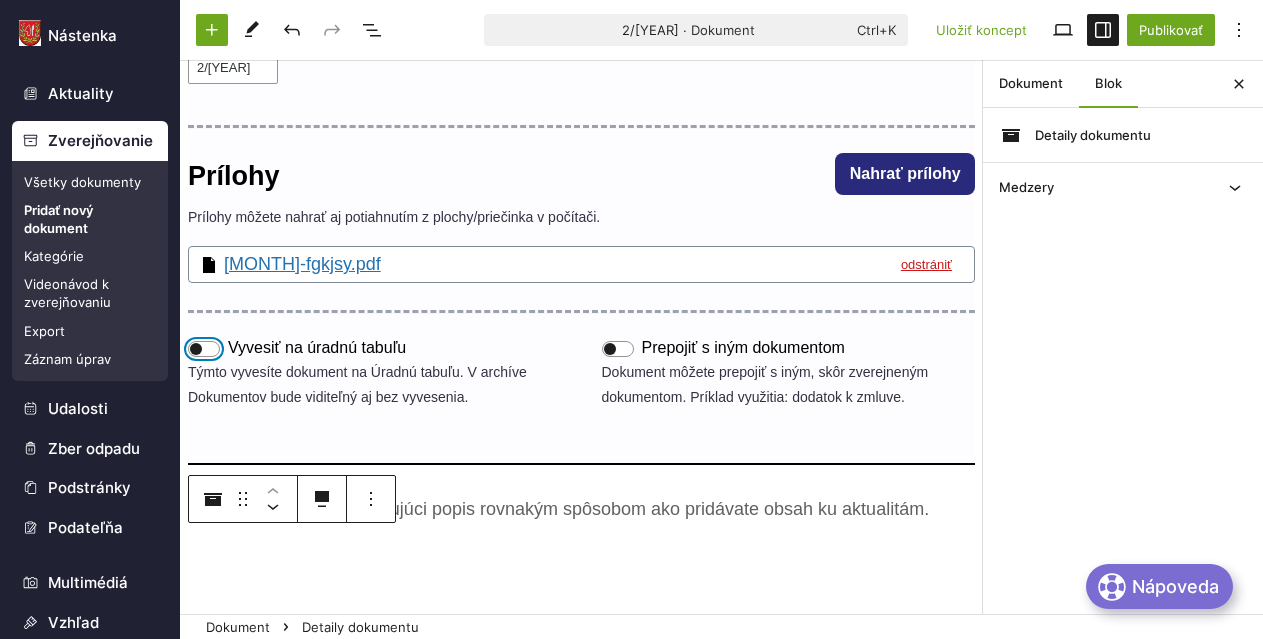 click on "Vyvesiť na úradnú tabuľu" at bounding box center (204, 349) 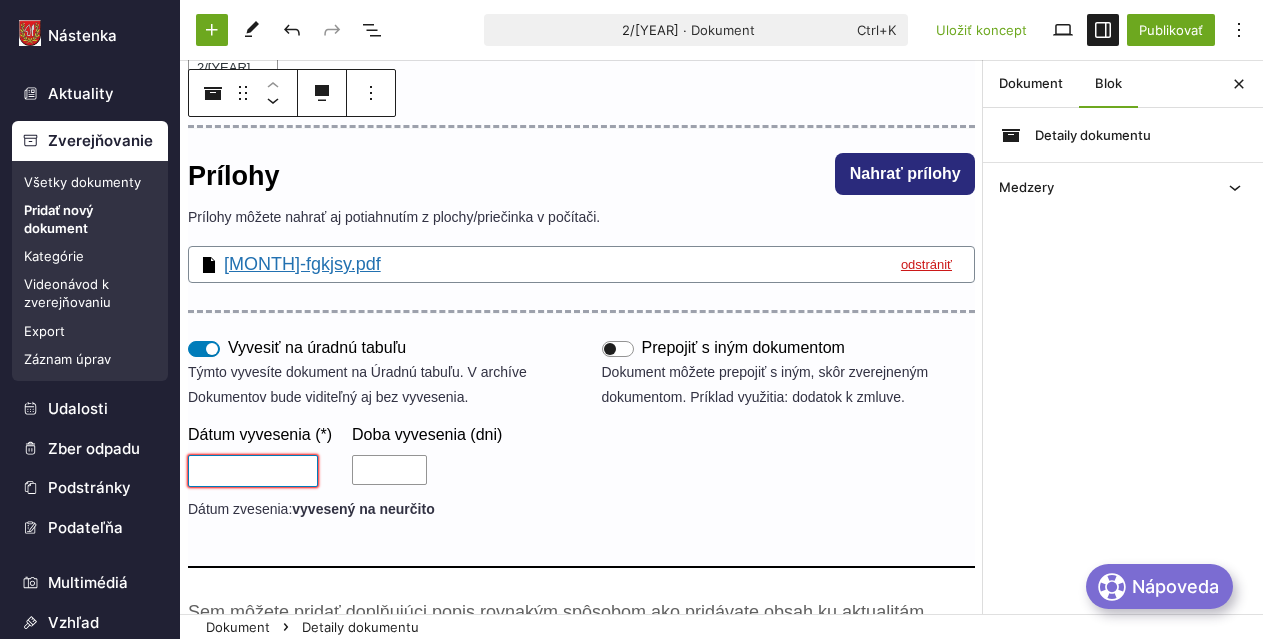 click on "Dátum vyvesenia (*)" at bounding box center (253, 471) 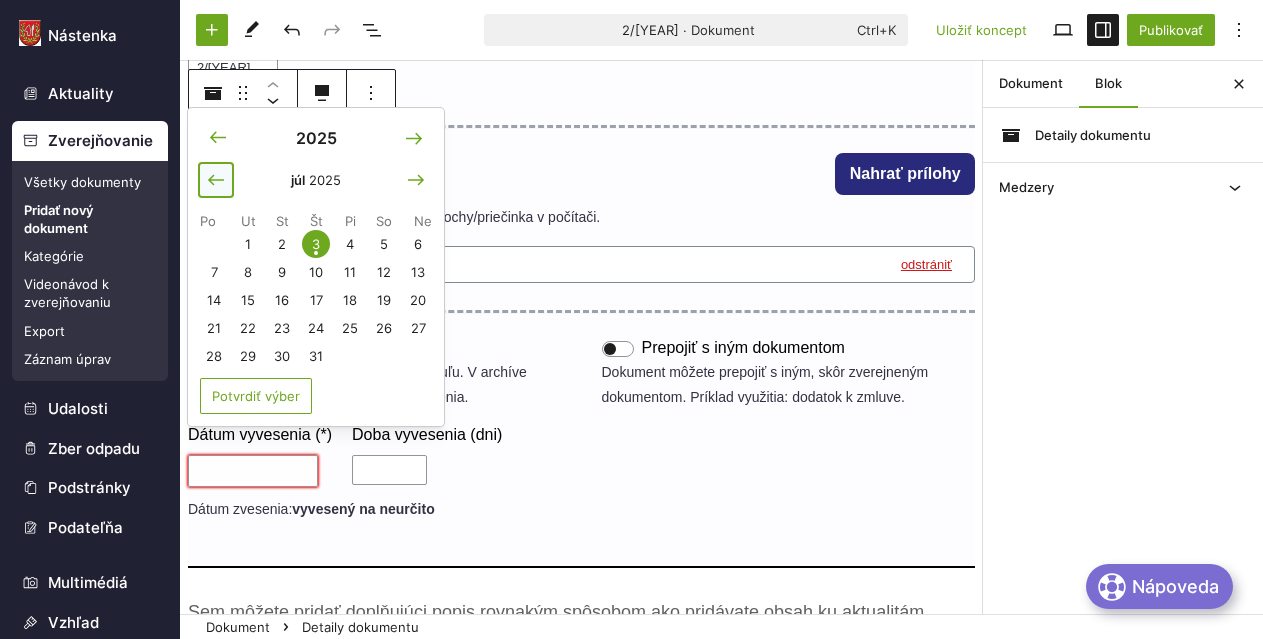 click at bounding box center [216, 180] 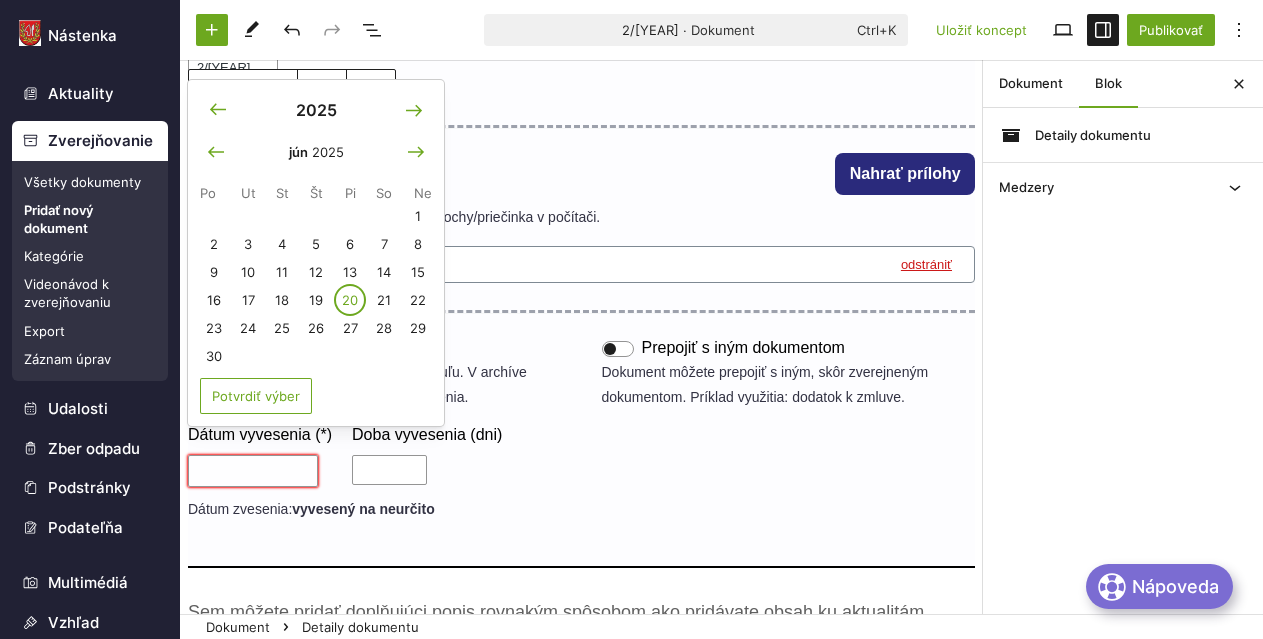 click on "20" at bounding box center (350, 300) 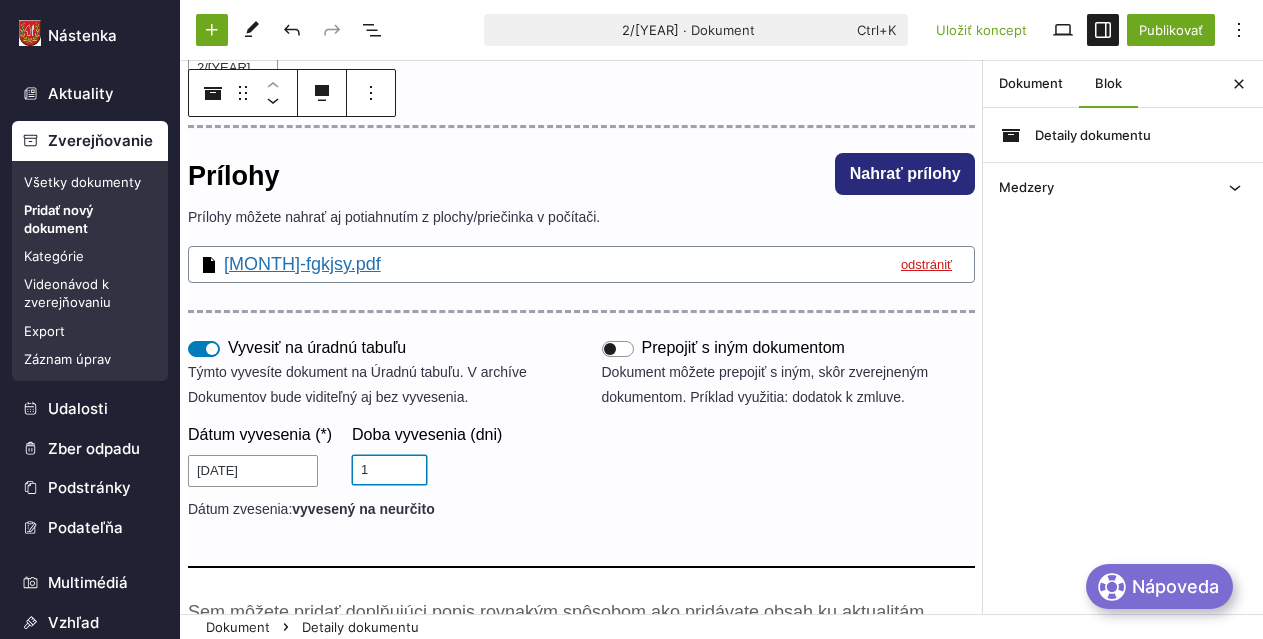 click on "1" at bounding box center [389, 470] 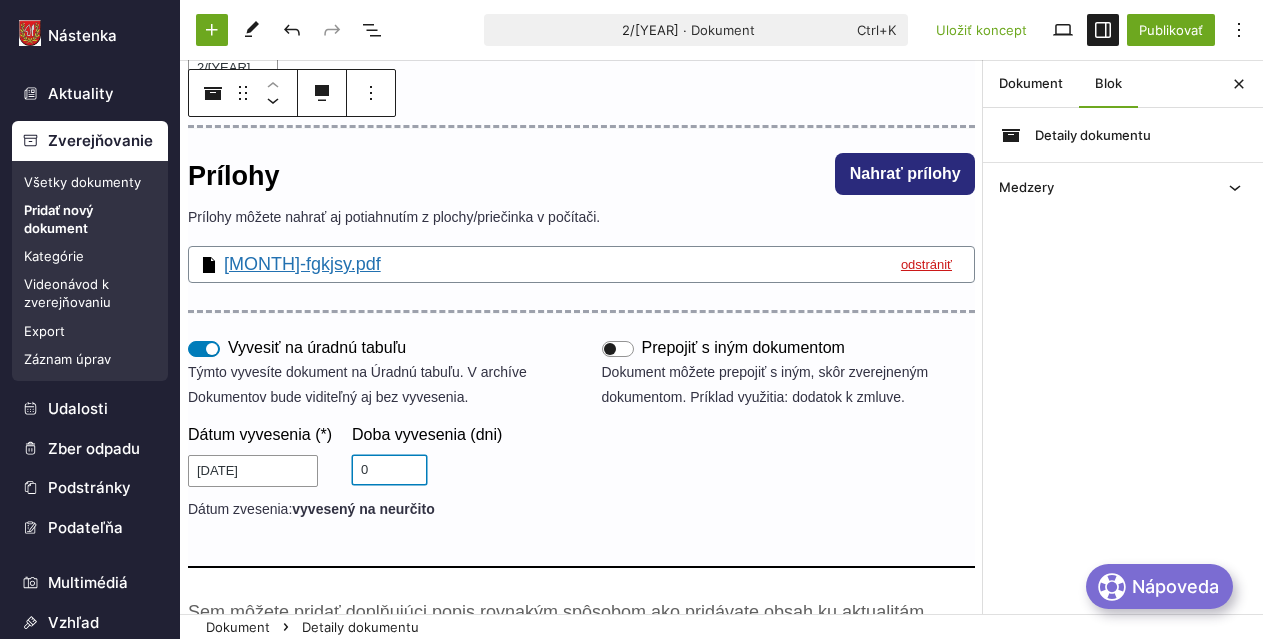 click on "0" at bounding box center [389, 470] 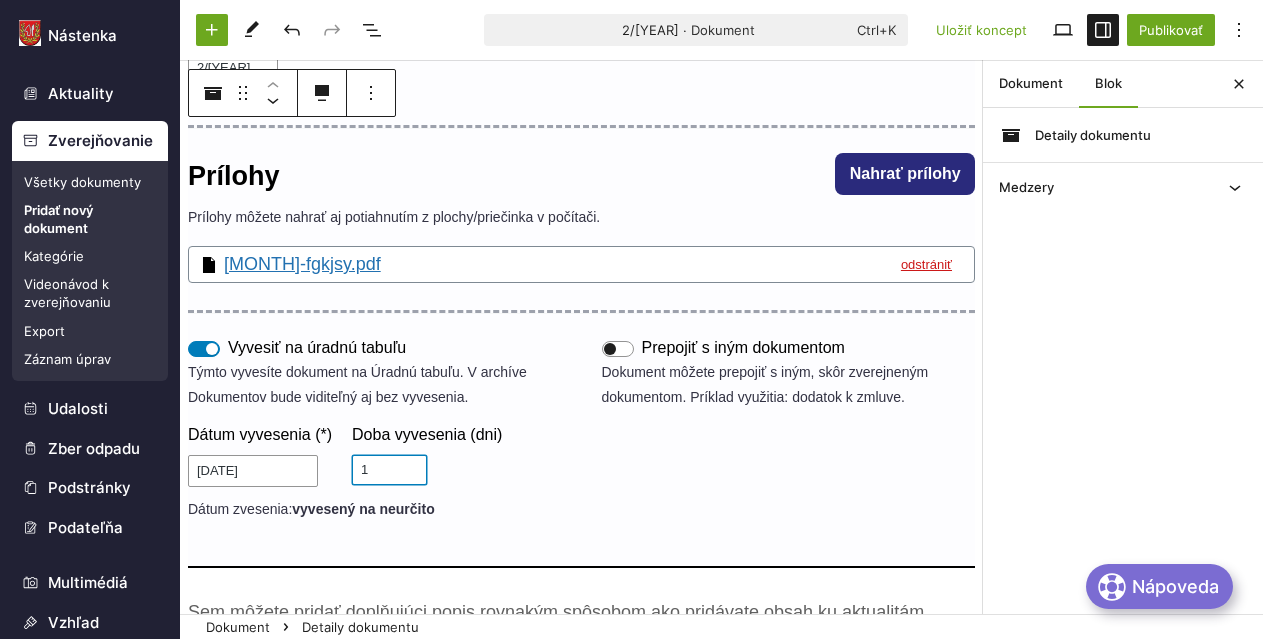 click on "1" at bounding box center [389, 470] 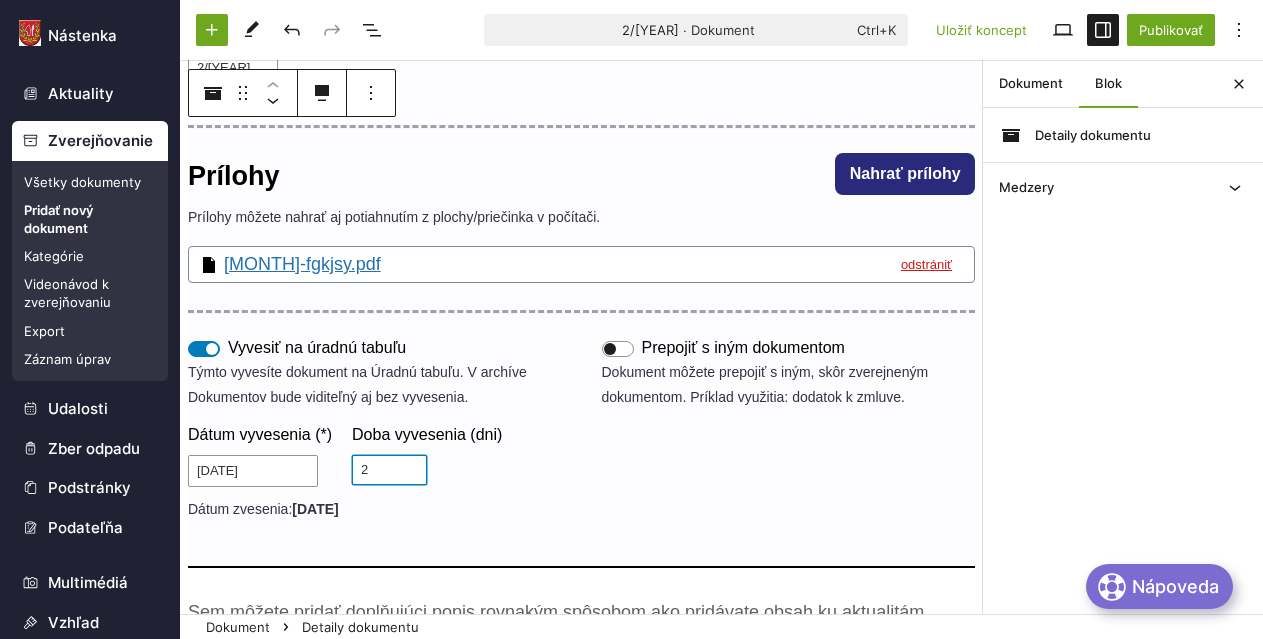 click on "2" at bounding box center [389, 470] 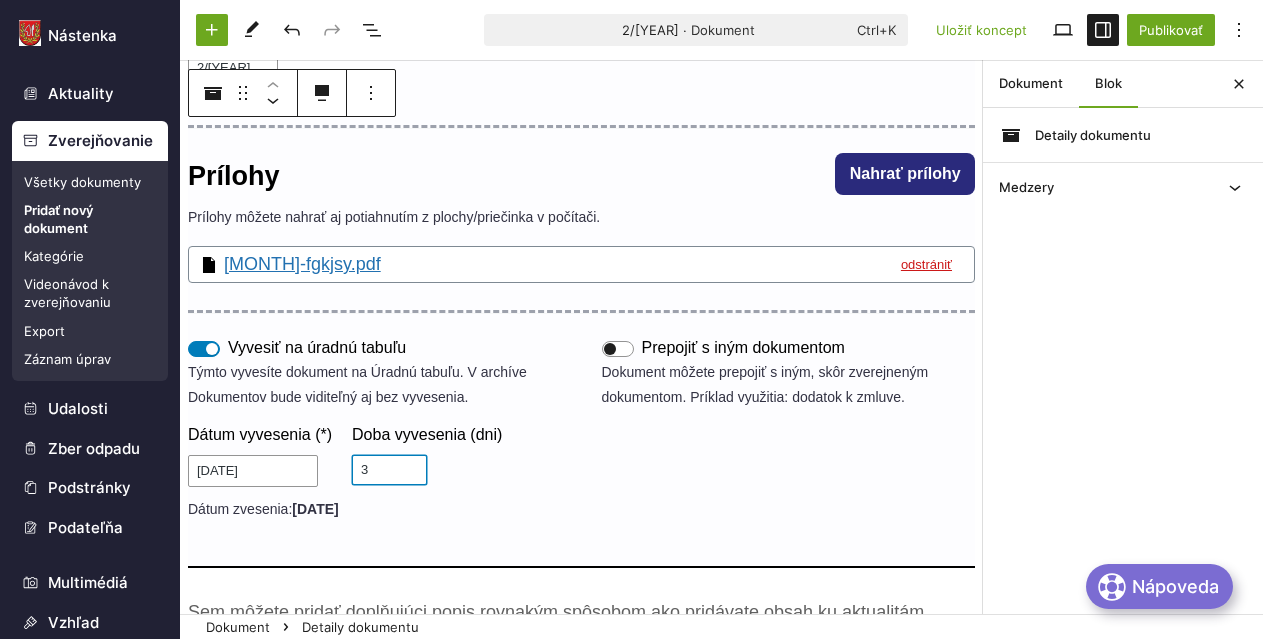 click on "3" at bounding box center (389, 470) 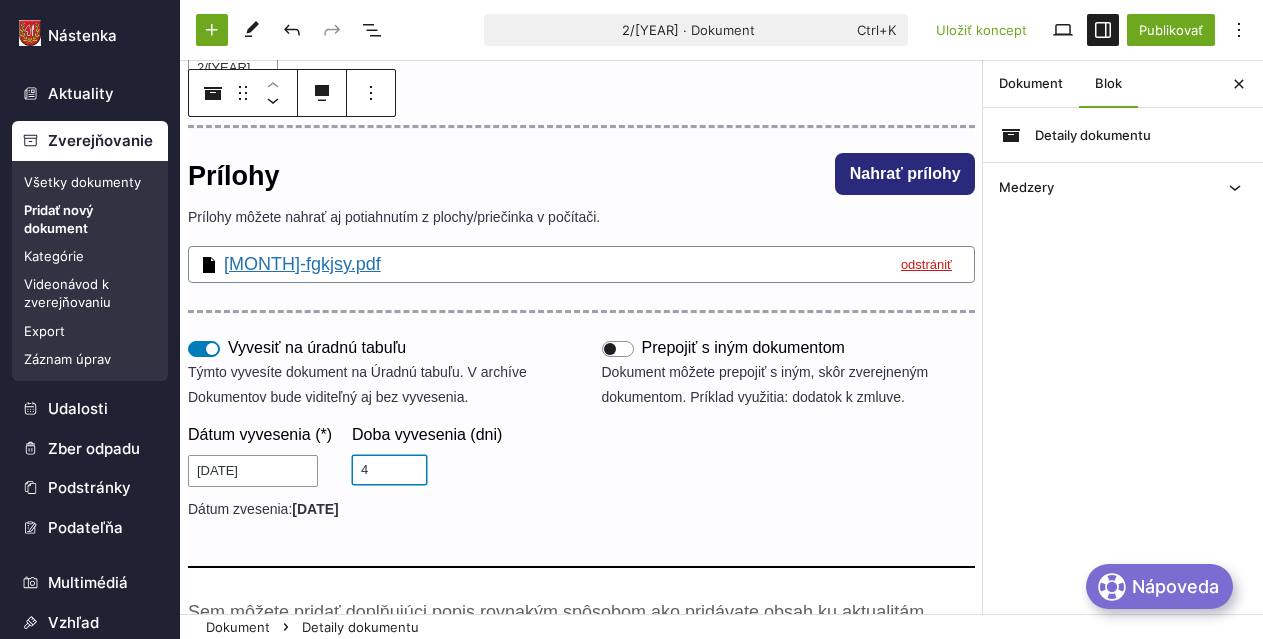 click on "4" at bounding box center (389, 470) 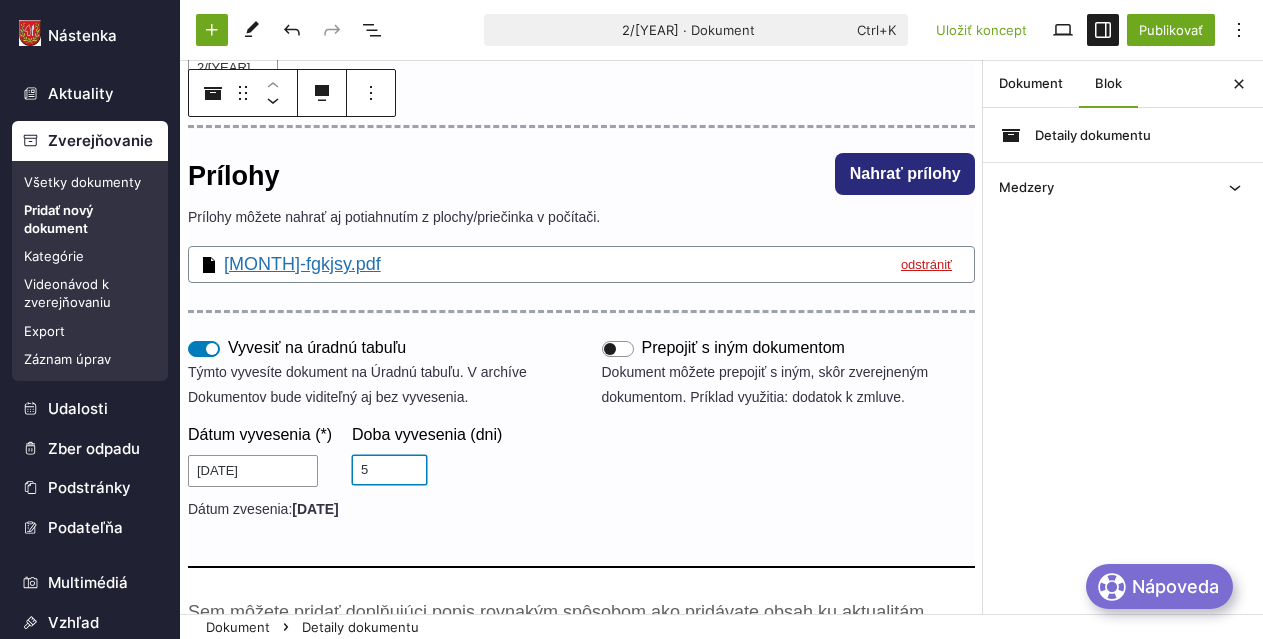 click on "5" at bounding box center [389, 470] 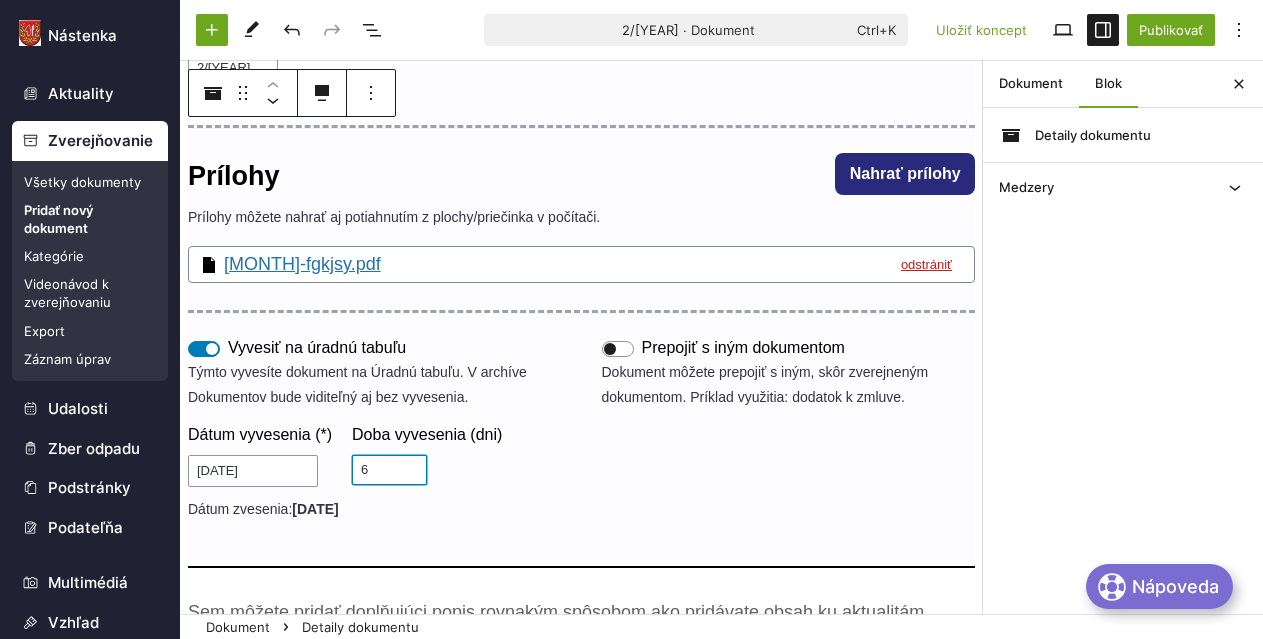 click on "6" at bounding box center (389, 470) 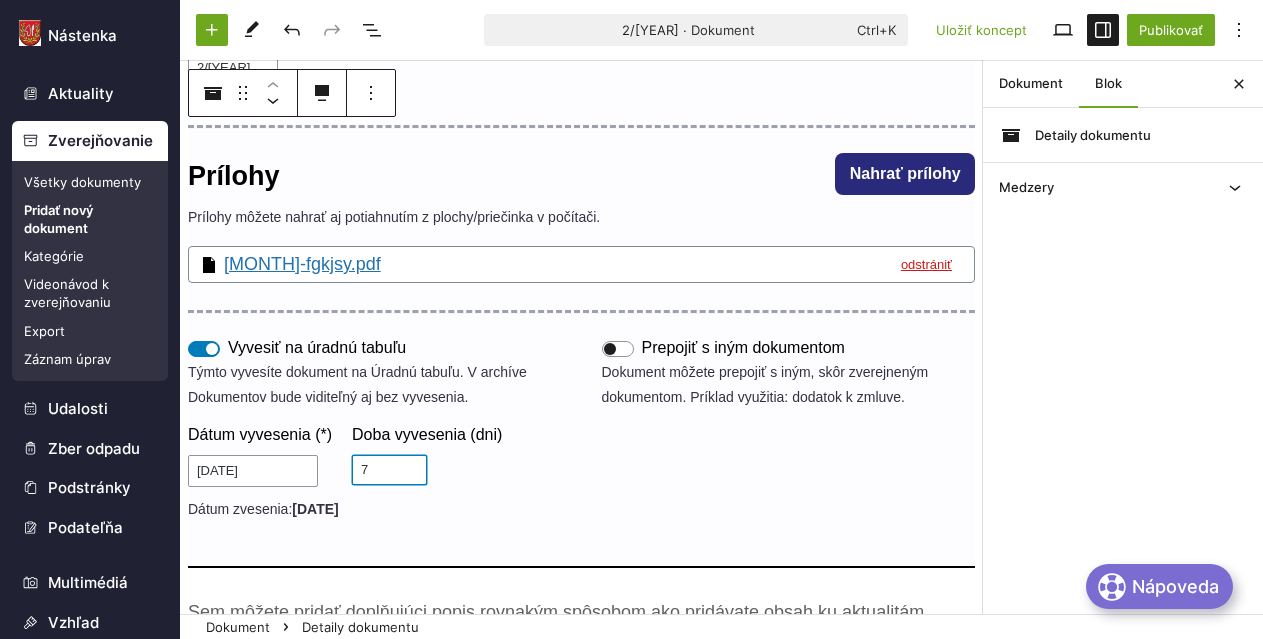 click on "7" at bounding box center [389, 470] 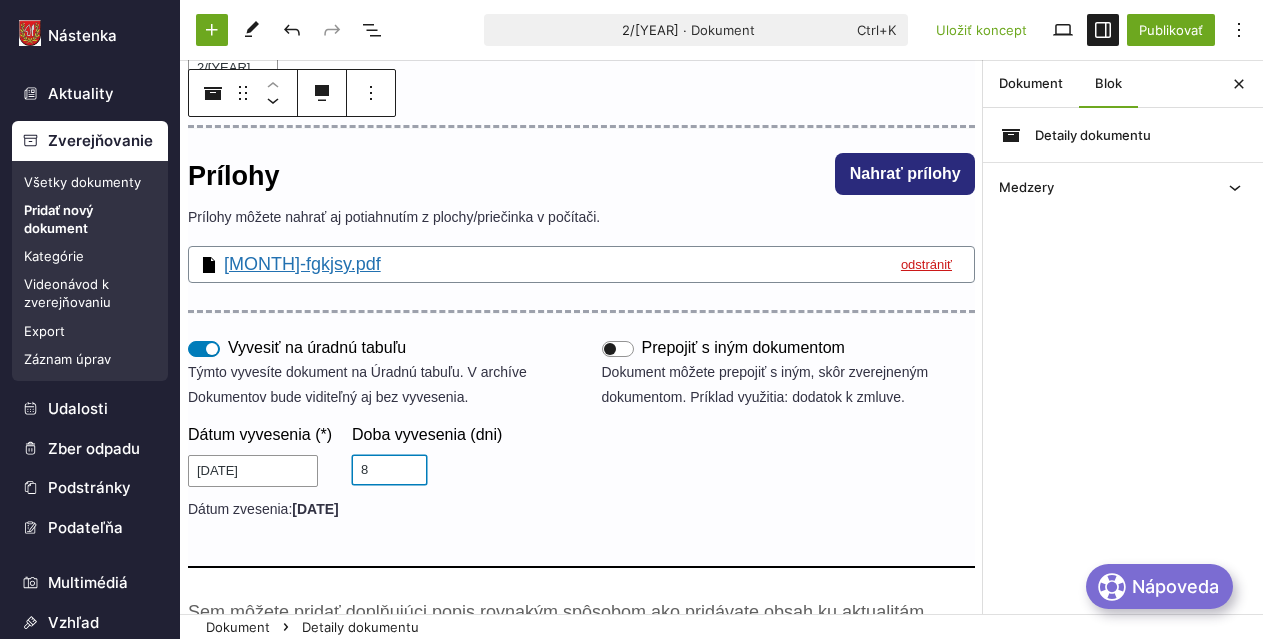 click on "8" at bounding box center (389, 470) 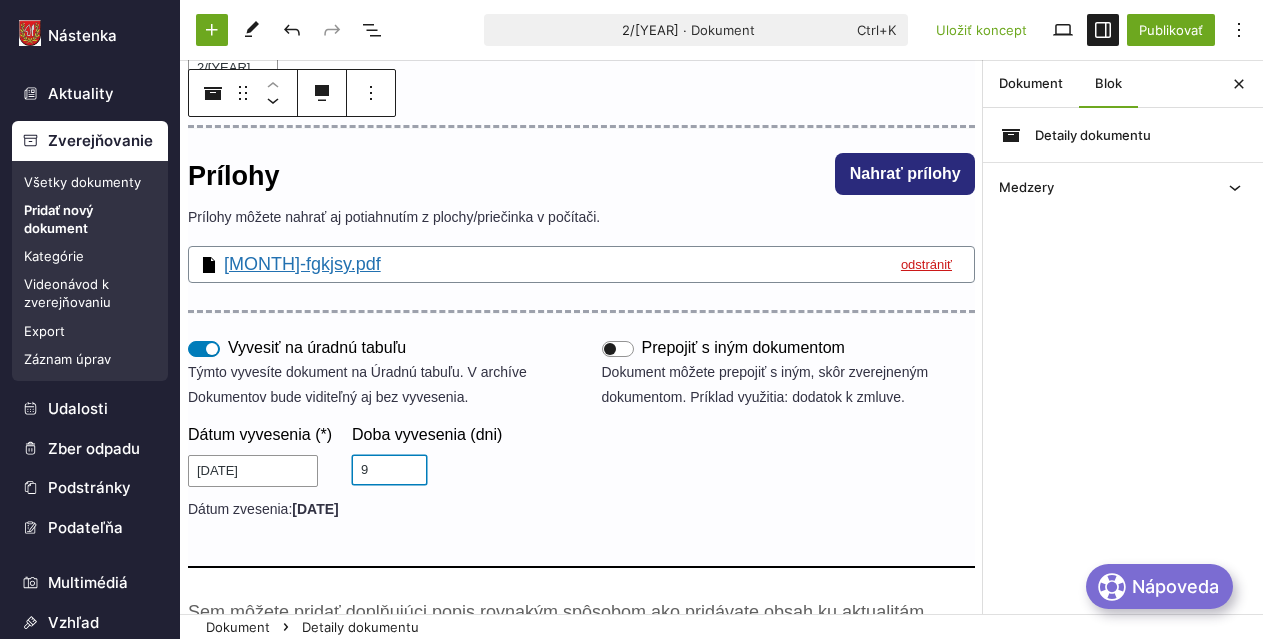 click on "9" at bounding box center [389, 470] 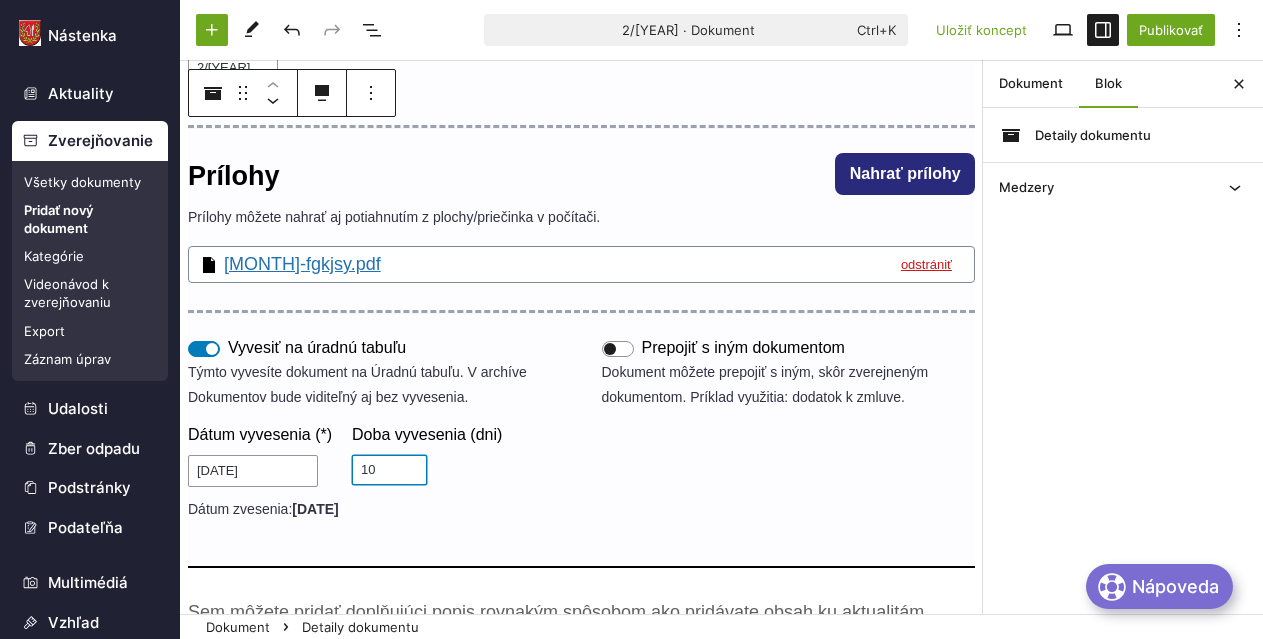 click on "10" at bounding box center [389, 470] 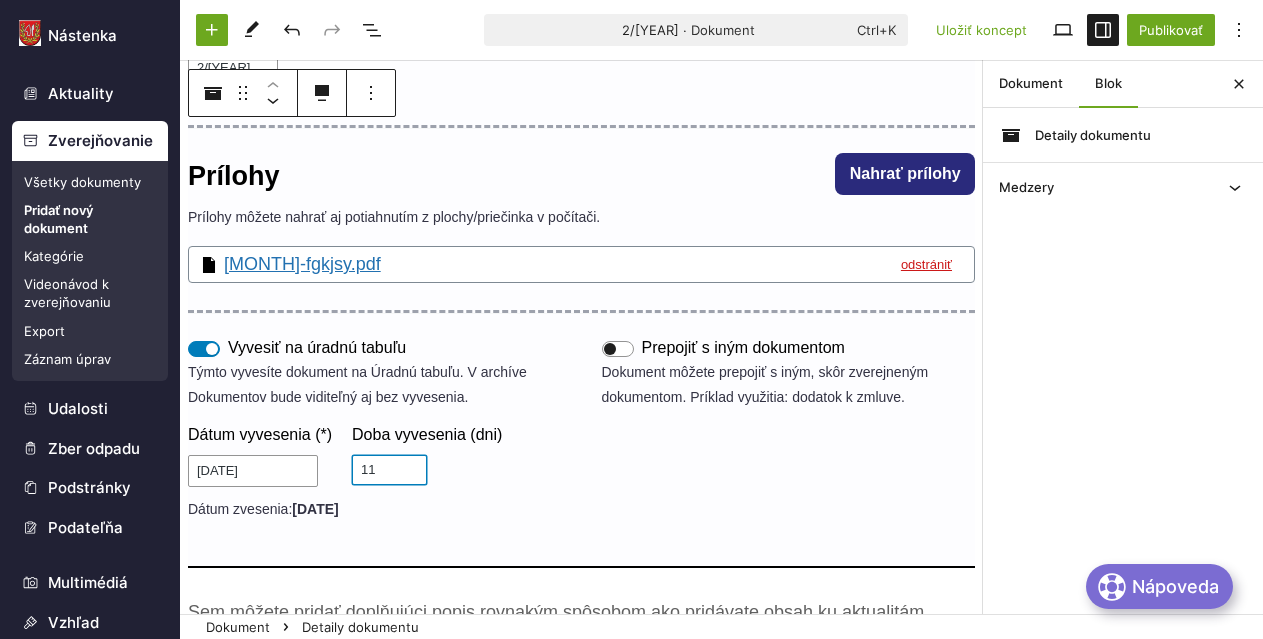 click on "11" at bounding box center (389, 470) 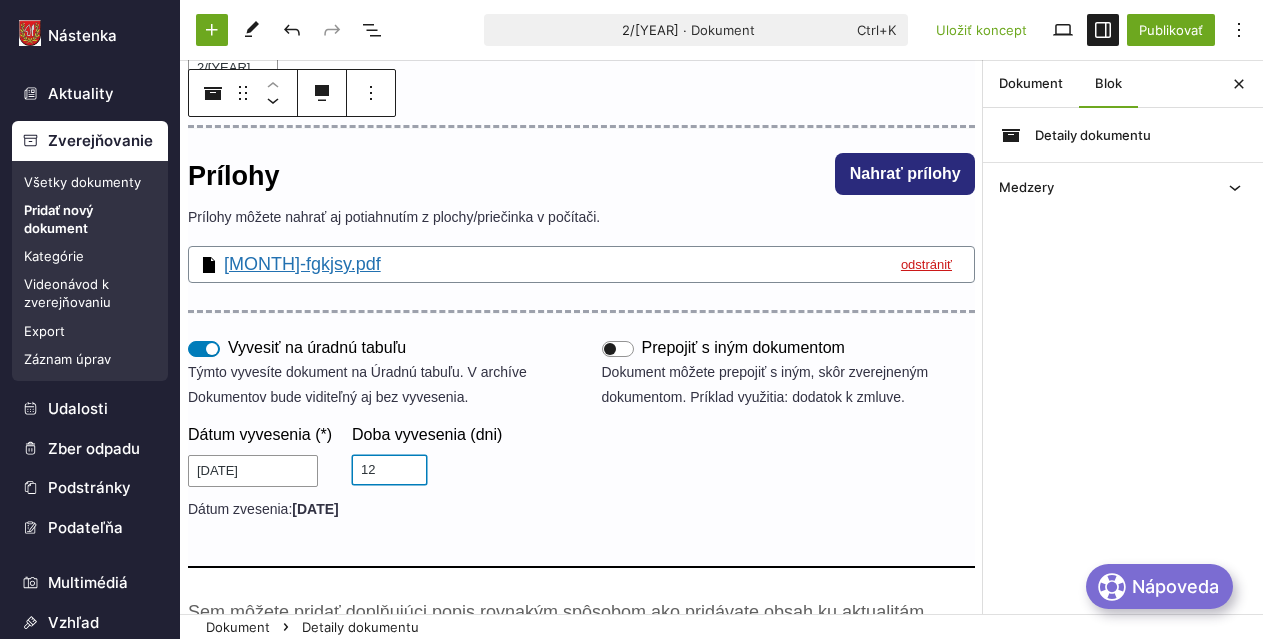 click on "12" at bounding box center [389, 470] 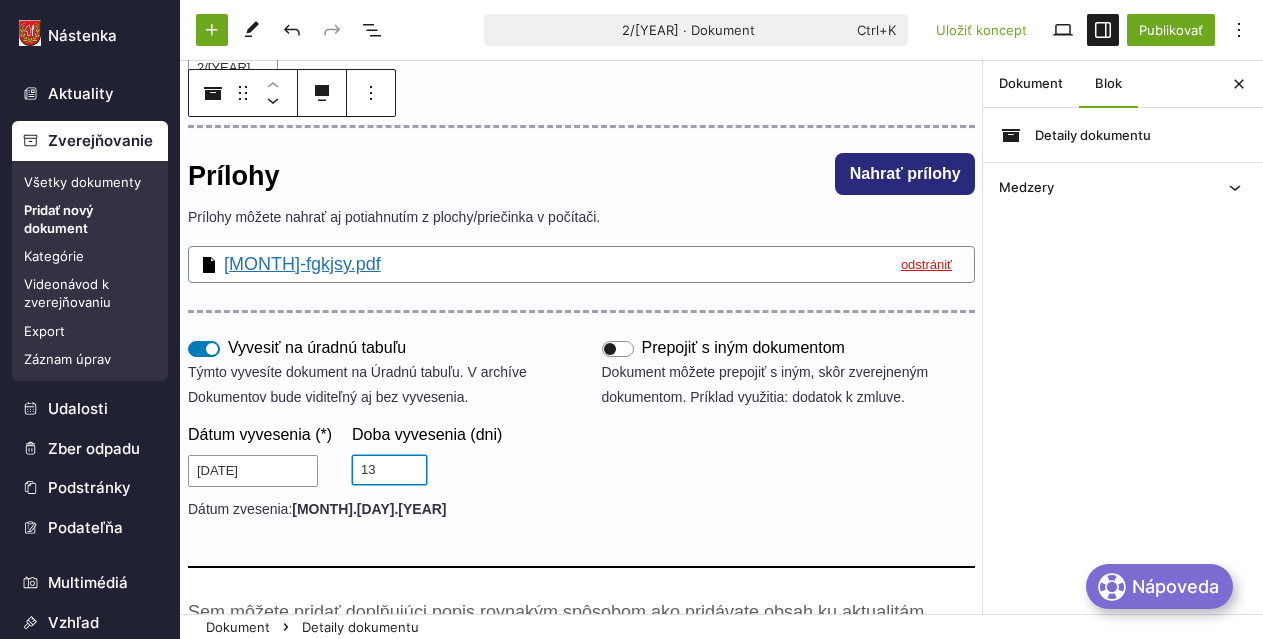 click on "13" at bounding box center [389, 470] 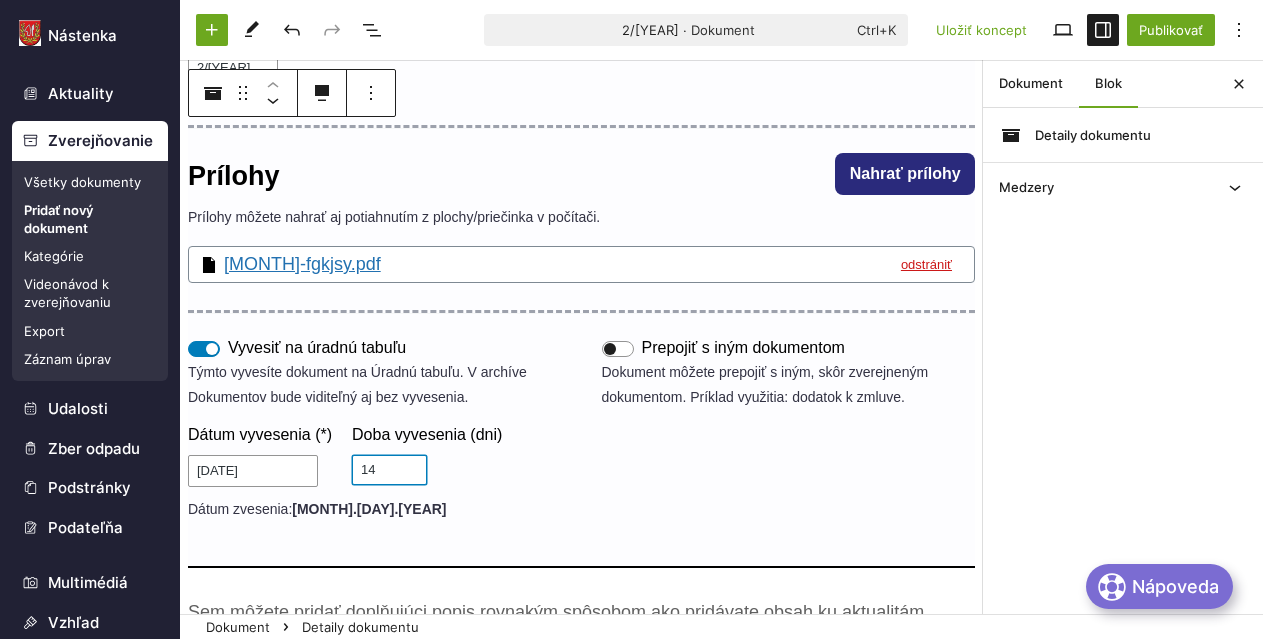 click on "14" at bounding box center (389, 470) 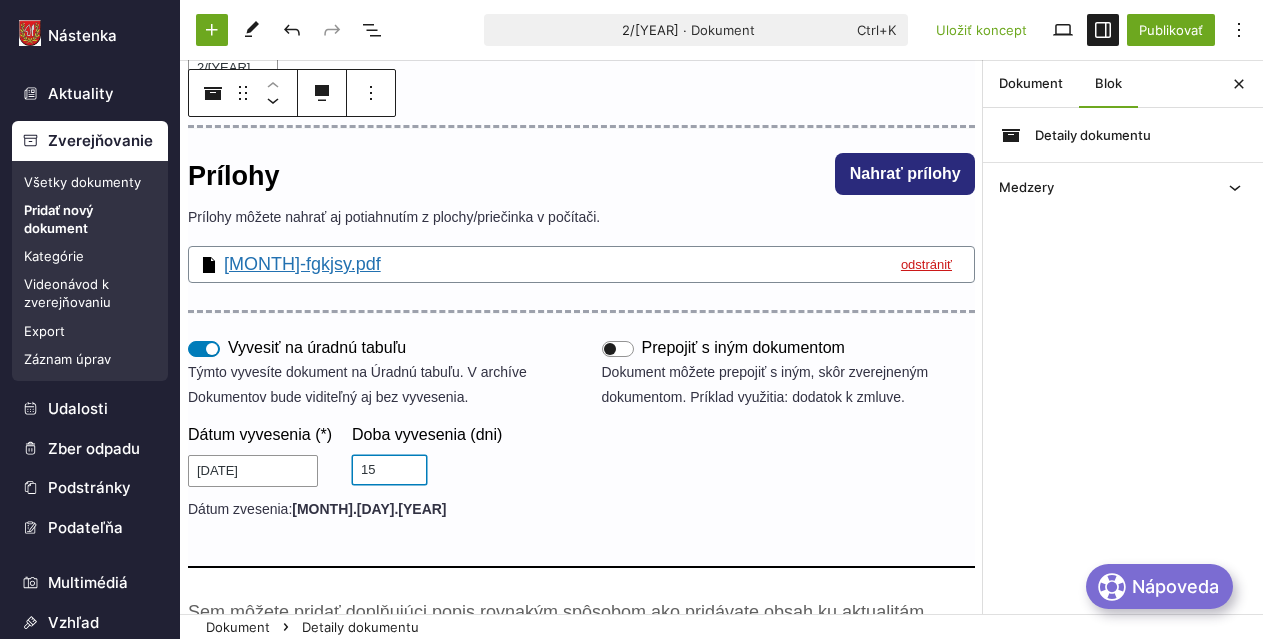 click on "15" at bounding box center (389, 470) 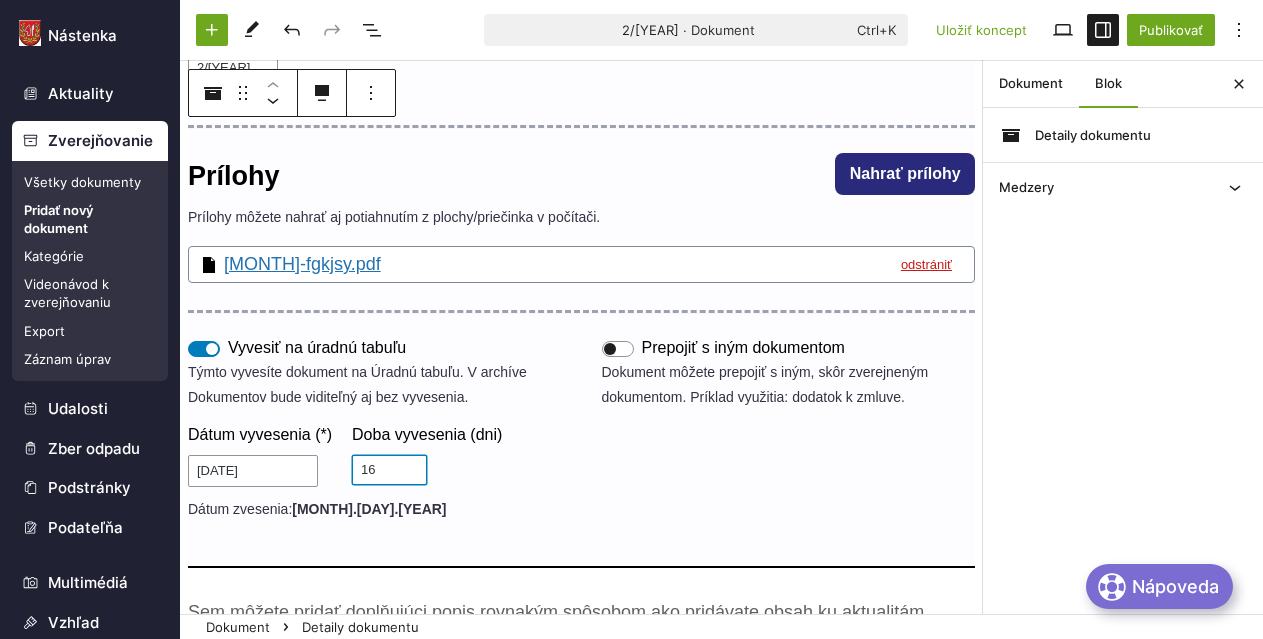 click on "16" at bounding box center (389, 470) 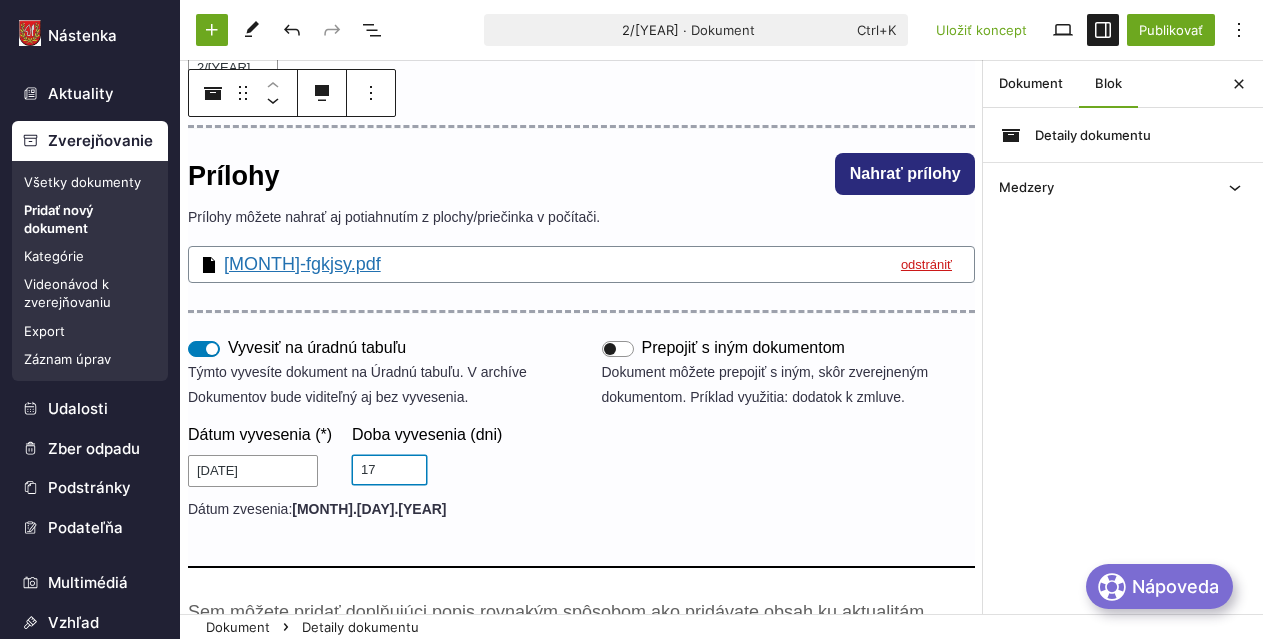 type on "17" 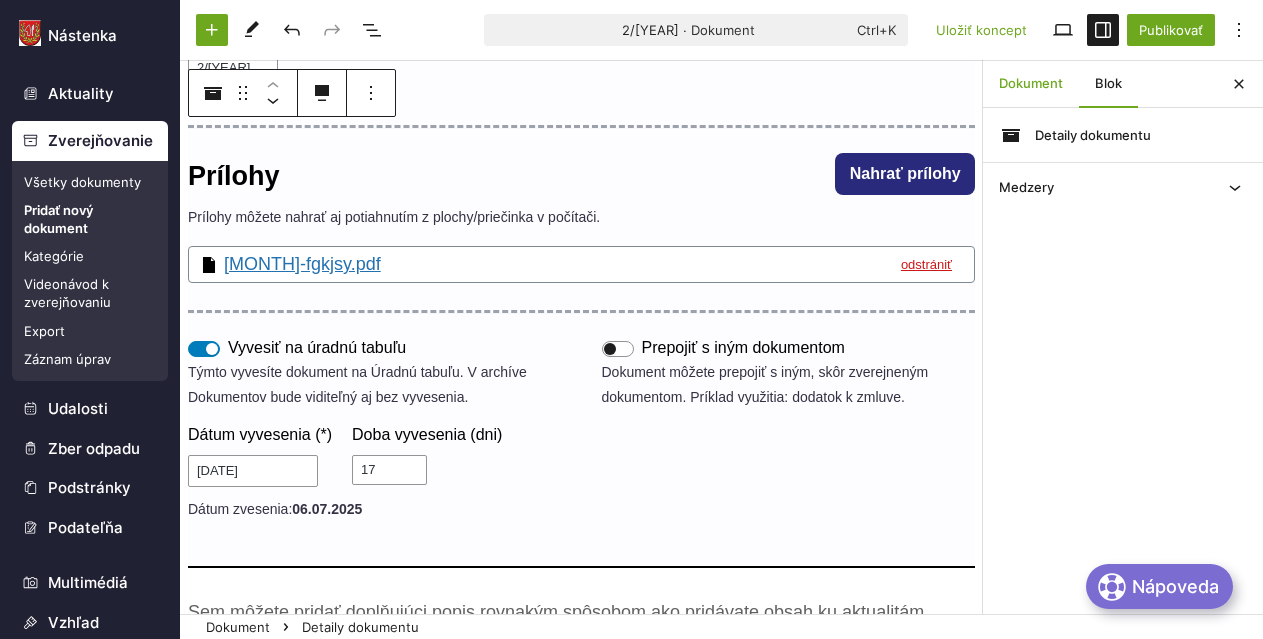 click on "Dokument" at bounding box center [1031, 84] 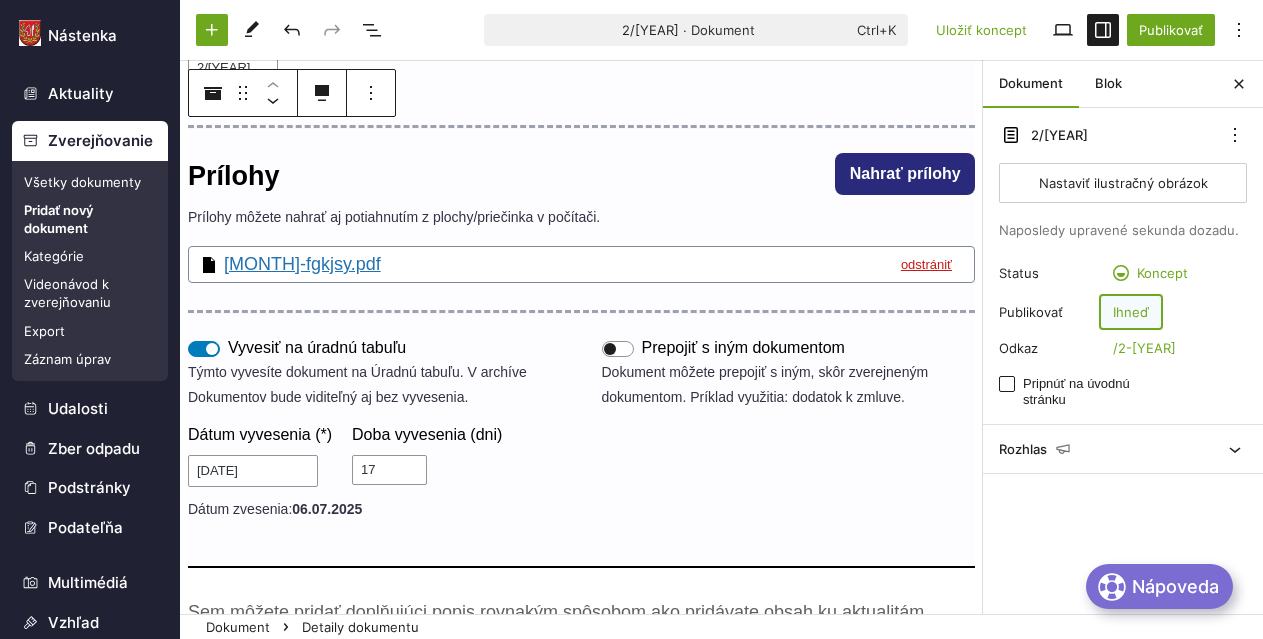 click on "Ihneď" at bounding box center (1131, 312) 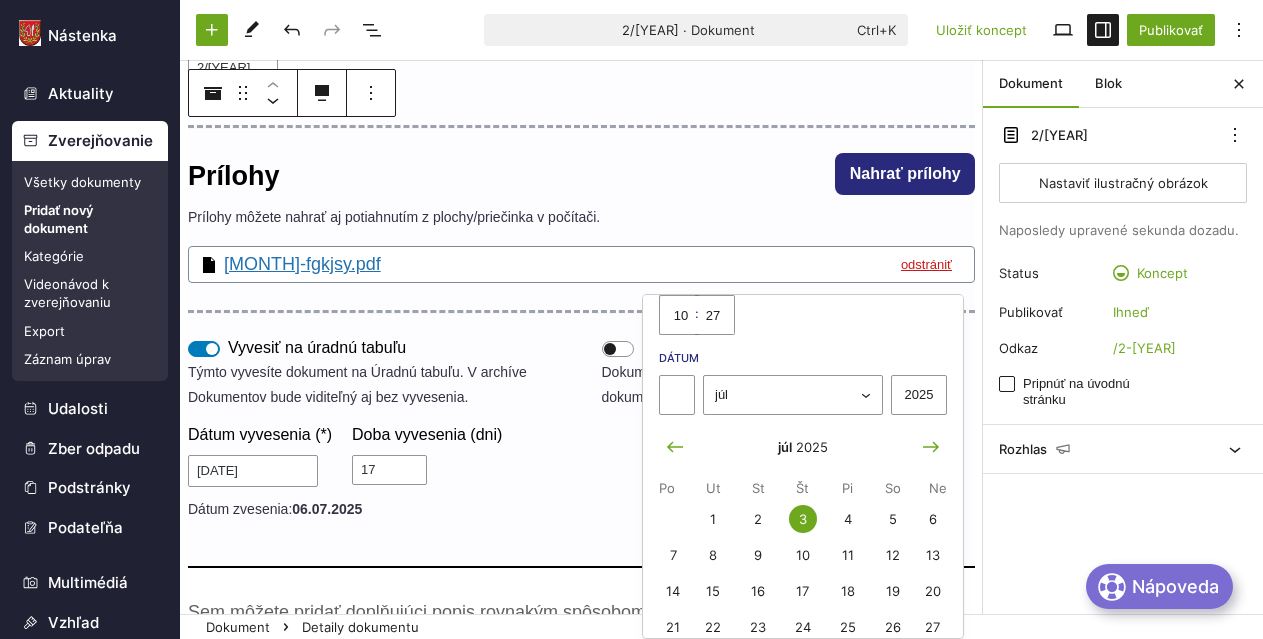 scroll, scrollTop: 82, scrollLeft: 0, axis: vertical 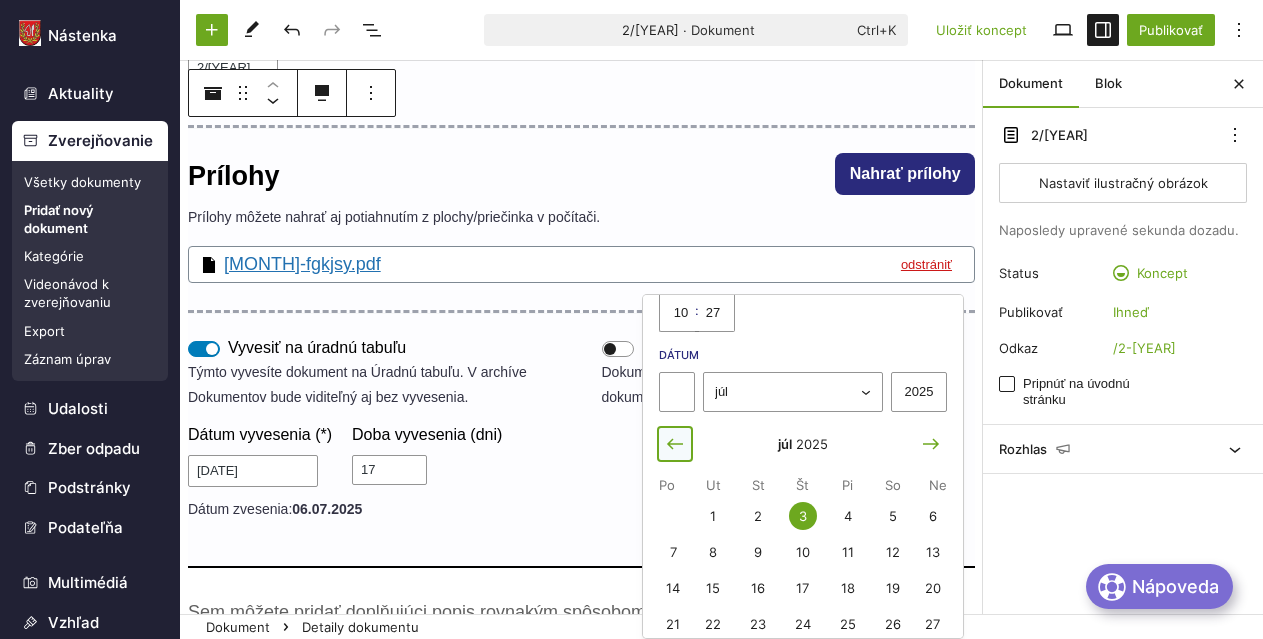 click at bounding box center (675, 443) 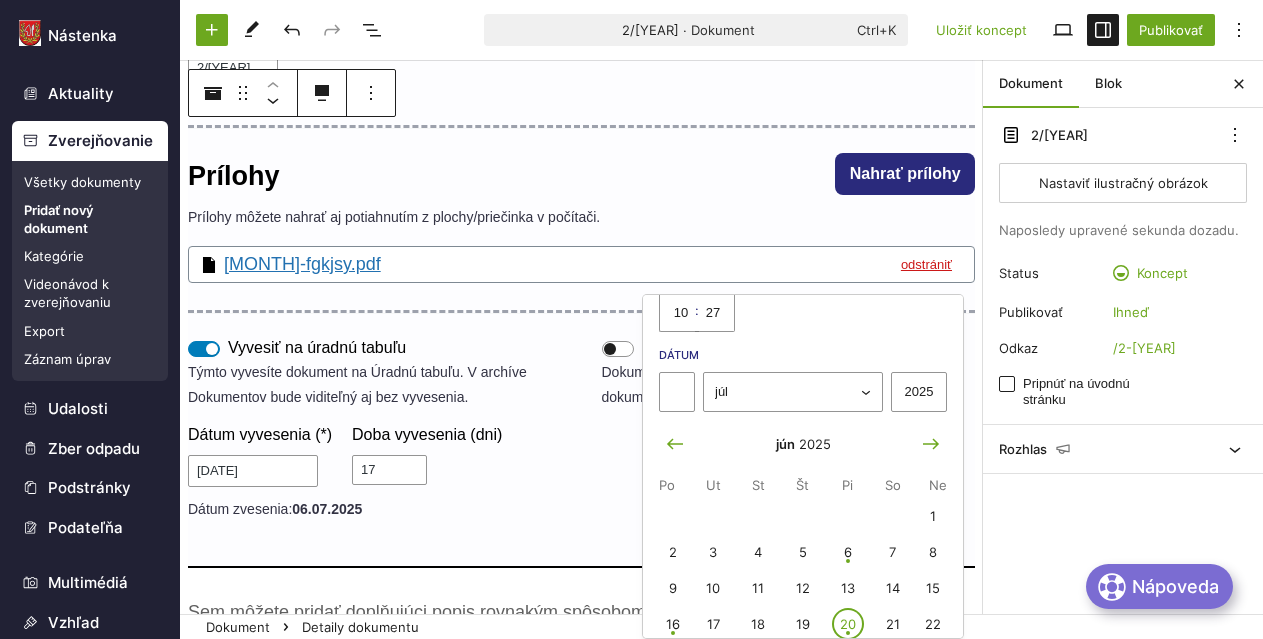 click on "20" at bounding box center [848, 624] 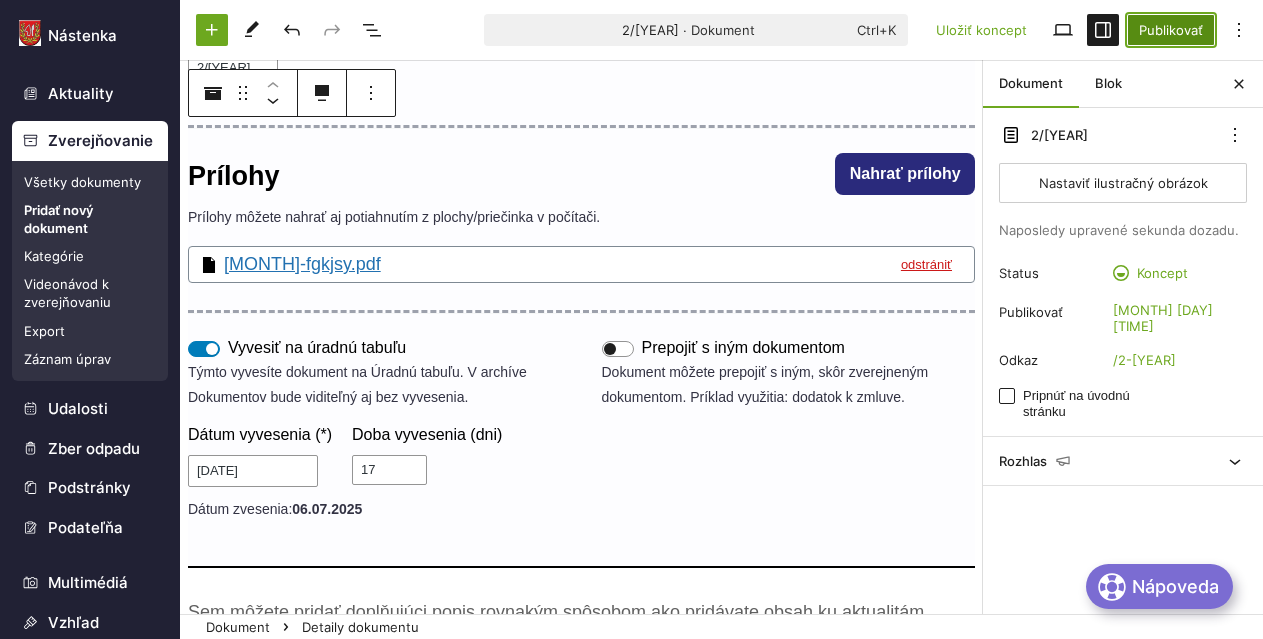 click on "Publikovať" at bounding box center (1171, 30) 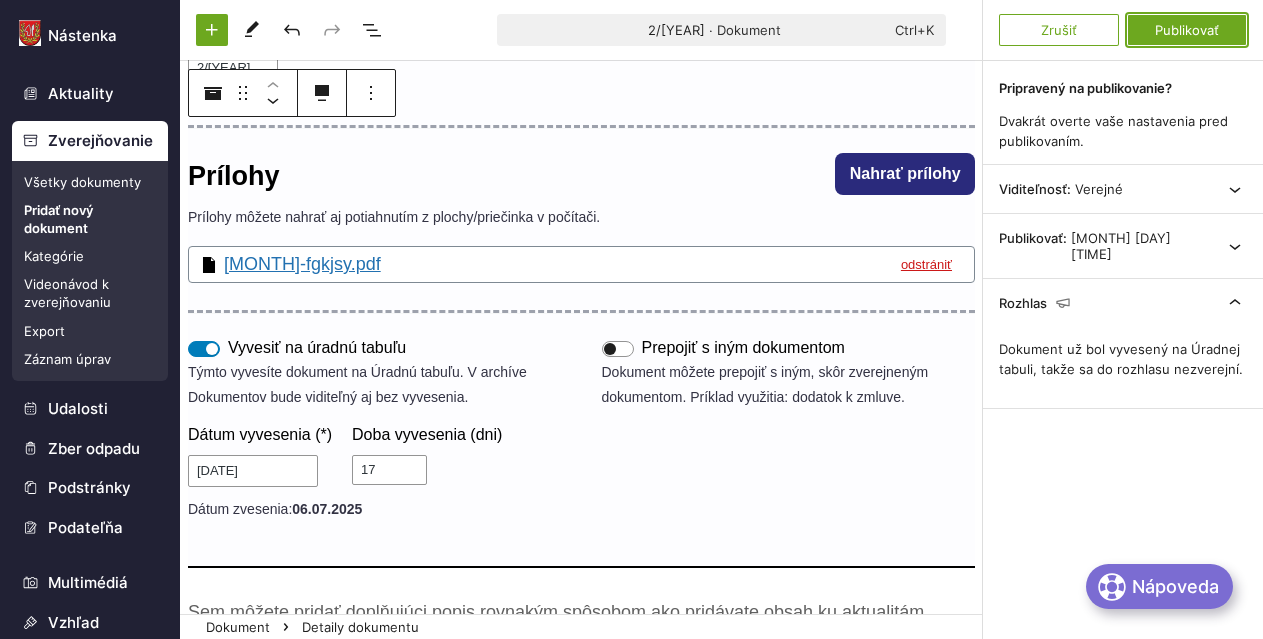 click on "Publikovať" at bounding box center [1187, 30] 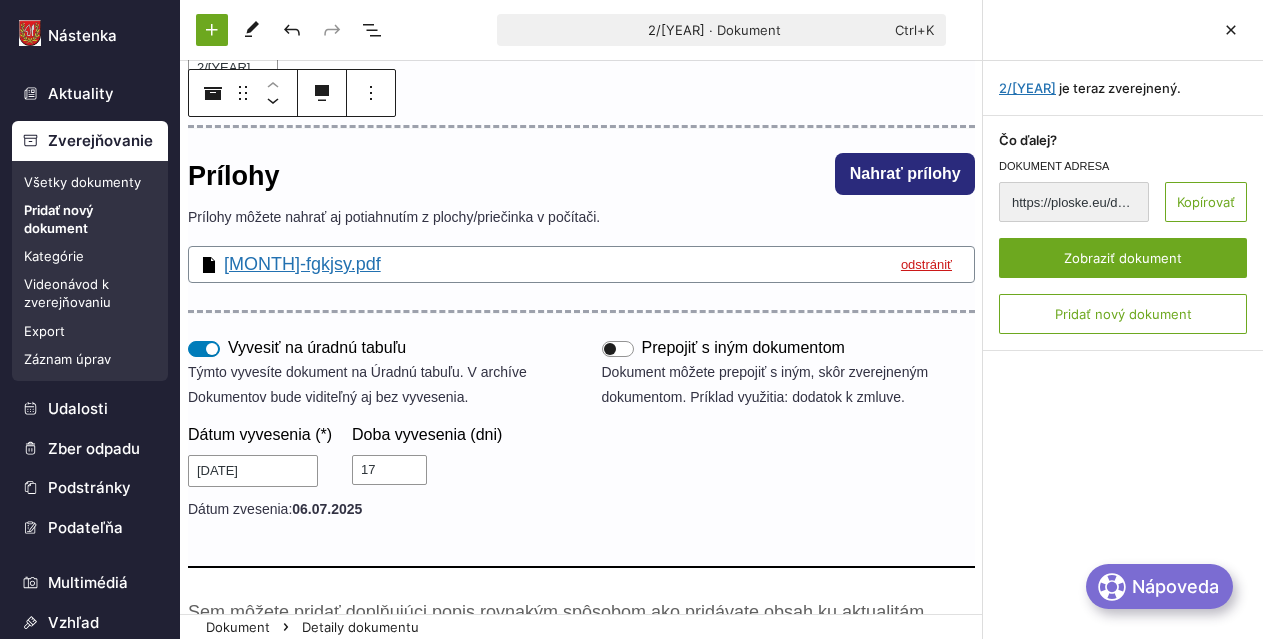 click on "Pridať nový dokument" at bounding box center [90, 219] 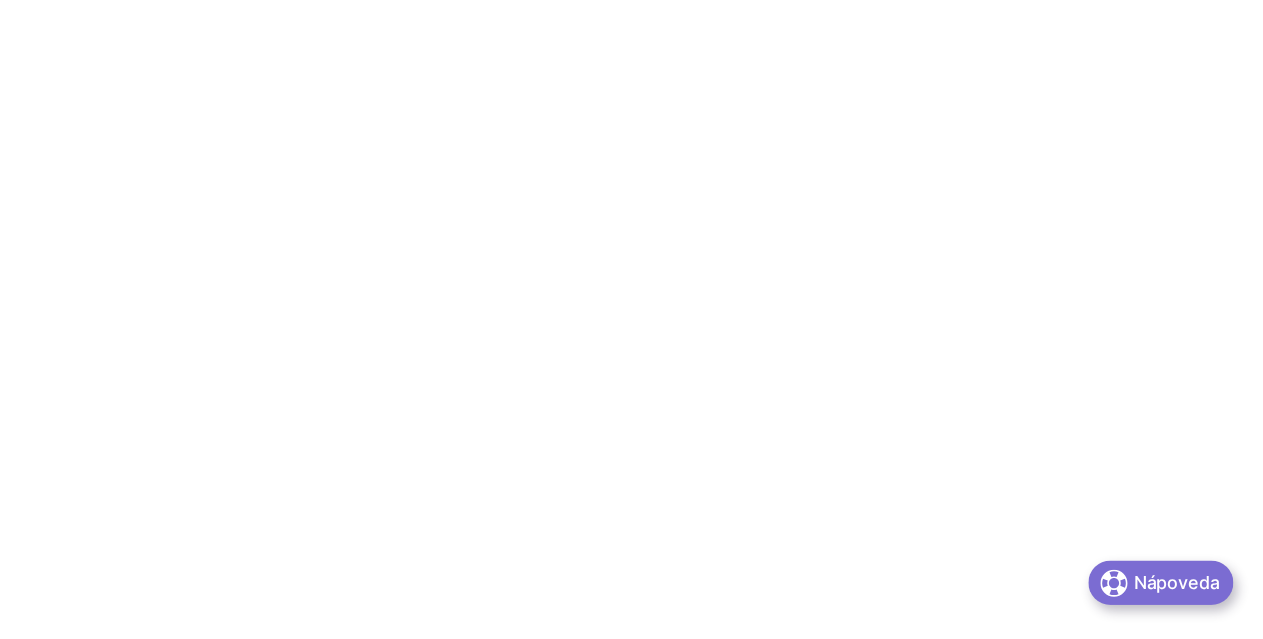 scroll, scrollTop: 0, scrollLeft: 0, axis: both 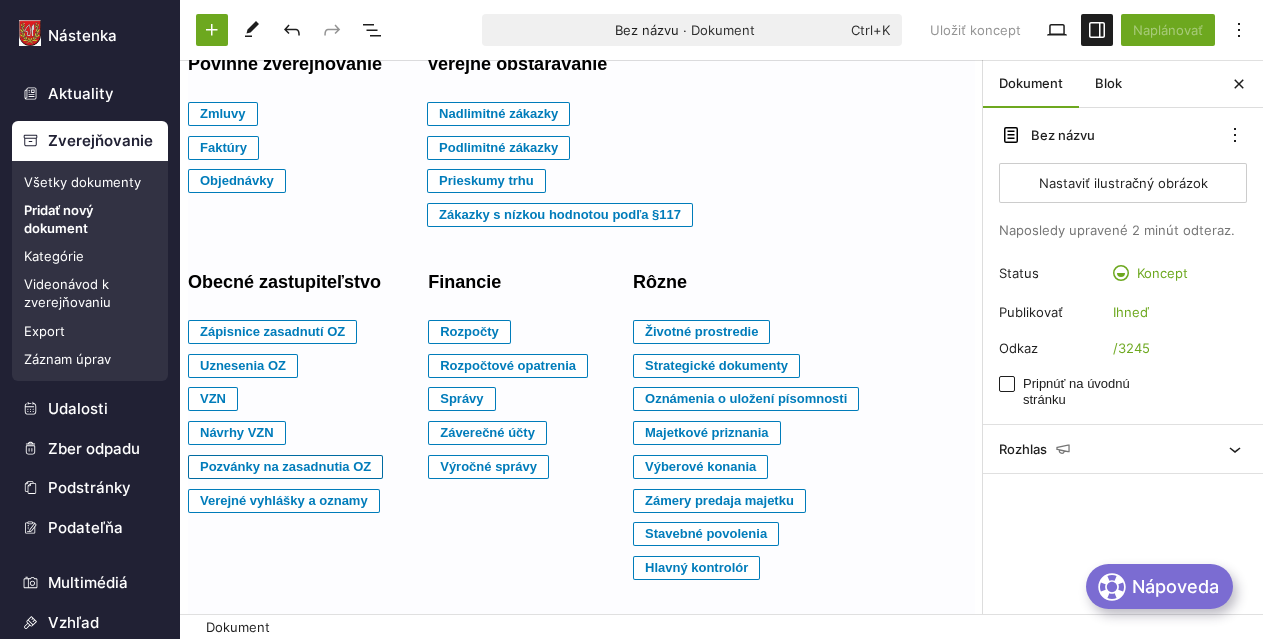 click on "Pozvánky na zasadnutia OZ" at bounding box center (223, 114) 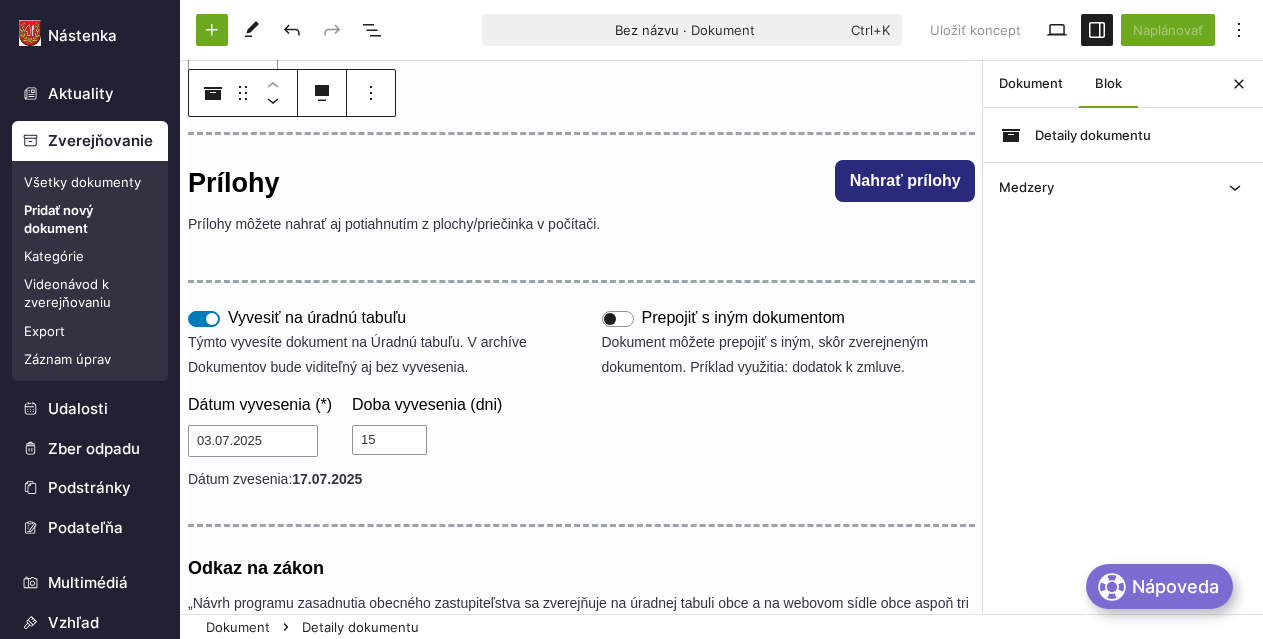 scroll, scrollTop: 0, scrollLeft: 0, axis: both 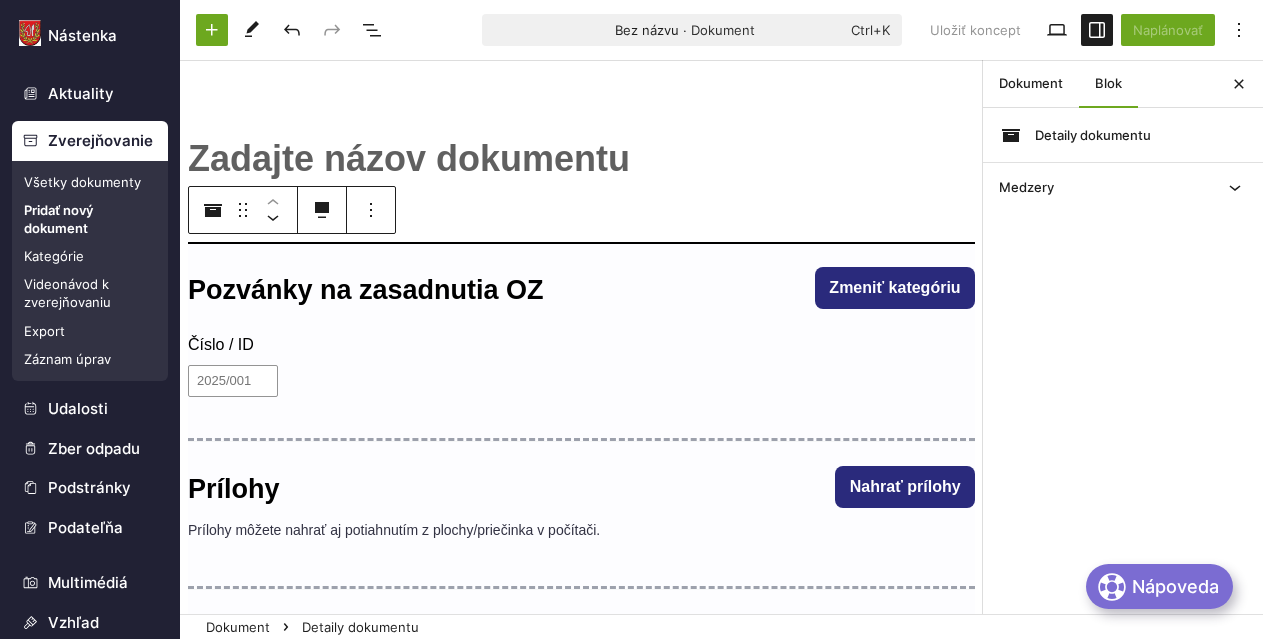 click on "﻿ Pozvánky na zasadnutia OZ   Zmeniť kategóriu Číslo / ID Prílohy Nahrať prílohy Prílohy môžete nahrať aj potiahnutím z plochy/priečinka v počítači. Presuňte sem súbory Vyvesiť na úradnú tabuľu Týmto vyvesíte dokument na Úradnú tabuľu. V archíve Dokumentov bude viditeľný aj bez vyvesenia. Dátum vyvesenia (*) 03.07.2025 Doba vyvesenia (dni) 15 Dátum zvesenia:  17.07.2025 Prepojiť s iným dokumentom Dokument môžete prepojiť s iným, skôr zverejneným dokumentom. Príklad využitia: dodatok k zmluve. Odkaz na zákon „Návrh programu zasadnutia obecného zastupiteľstva sa zverejňuje na úradnej tabuli obce a na webovom sídle obce aspoň tri dni pred zasadnutím obecného zastupiteľstva.” Zdroj:  369/1990 Zb. § 12  | Aktualizované: 9.8.2021 ﻿" at bounding box center [581, 723] 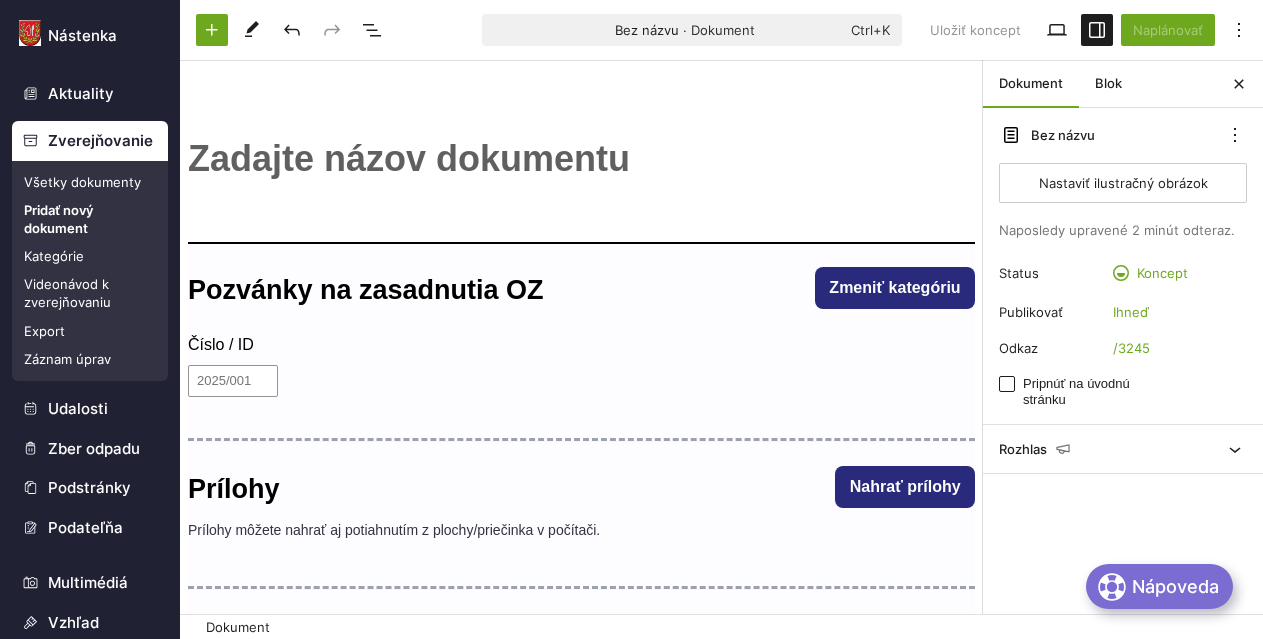click on "﻿ Pozvánky na zasadnutia OZ   Zmeniť kategóriu Číslo / ID Prílohy Nahrať prílohy Prílohy môžete nahrať aj potiahnutím z plochy/priečinka v počítači. Presuňte sem súbory Vyvesiť na úradnú tabuľu Týmto vyvesíte dokument na Úradnú tabuľu. V archíve Dokumentov bude viditeľný aj bez vyvesenia. Dátum vyvesenia (*) 03.07.2025 Doba vyvesenia (dni) 15 Dátum zvesenia:  17.07.2025 Prepojiť s iným dokumentom Dokument môžete prepojiť s iným, skôr zverejneným dokumentom. Príklad využitia: dodatok k zmluve. Odkaz na zákon „Návrh programu zasadnutia obecného zastupiteľstva sa zverejňuje na úradnej tabuli obce a na webovom sídle obce aspoň tri dni pred zasadnutím obecného zastupiteľstva.” Zdroj:  369/1990 Zb. § 12  | Aktualizované: 9.8.2021 ﻿" at bounding box center (581, 723) 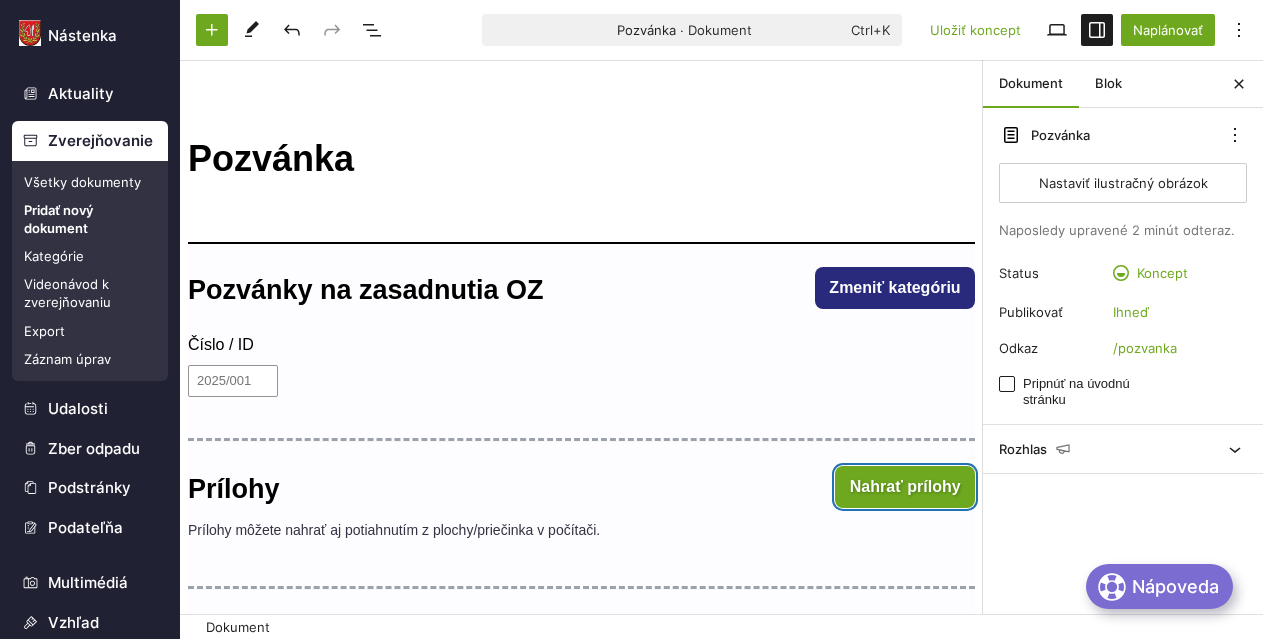 click on "Nahrať prílohy" at bounding box center [905, 487] 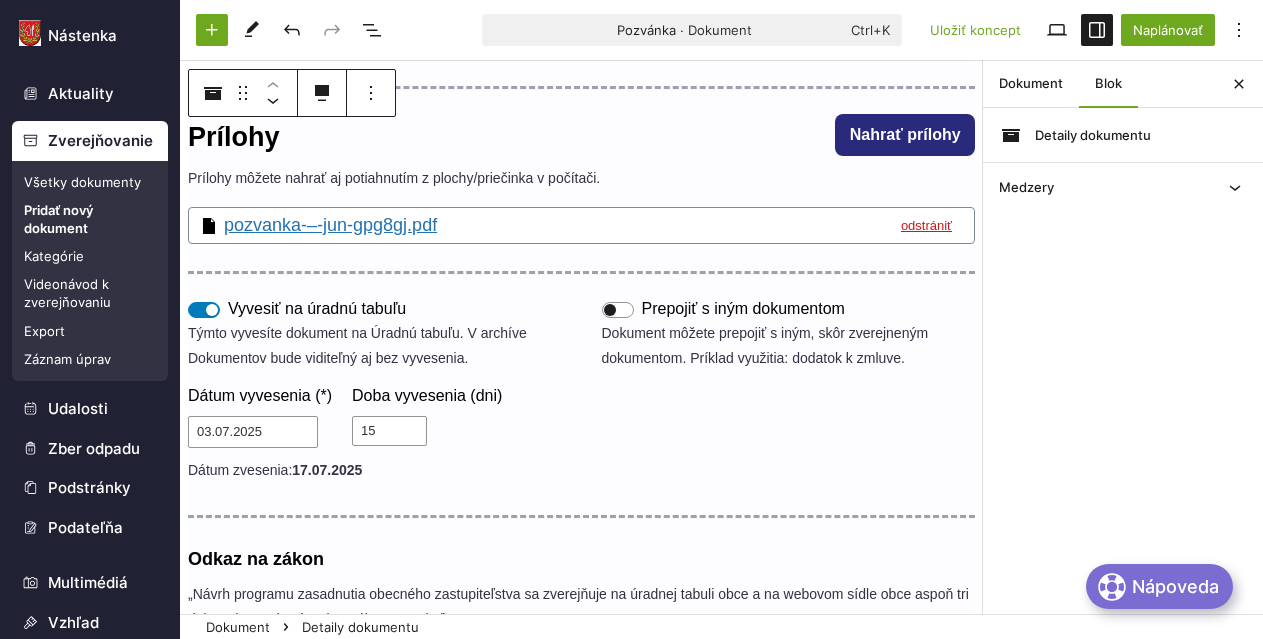 scroll, scrollTop: 360, scrollLeft: 0, axis: vertical 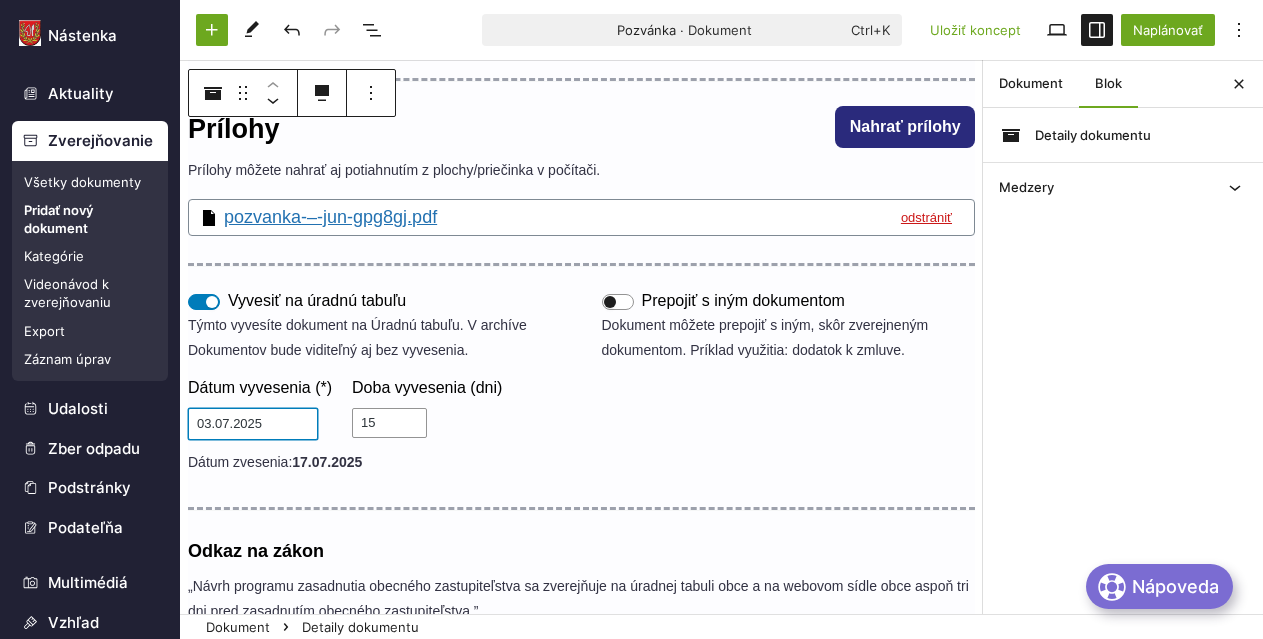 click on "03.07.2025" at bounding box center [253, 424] 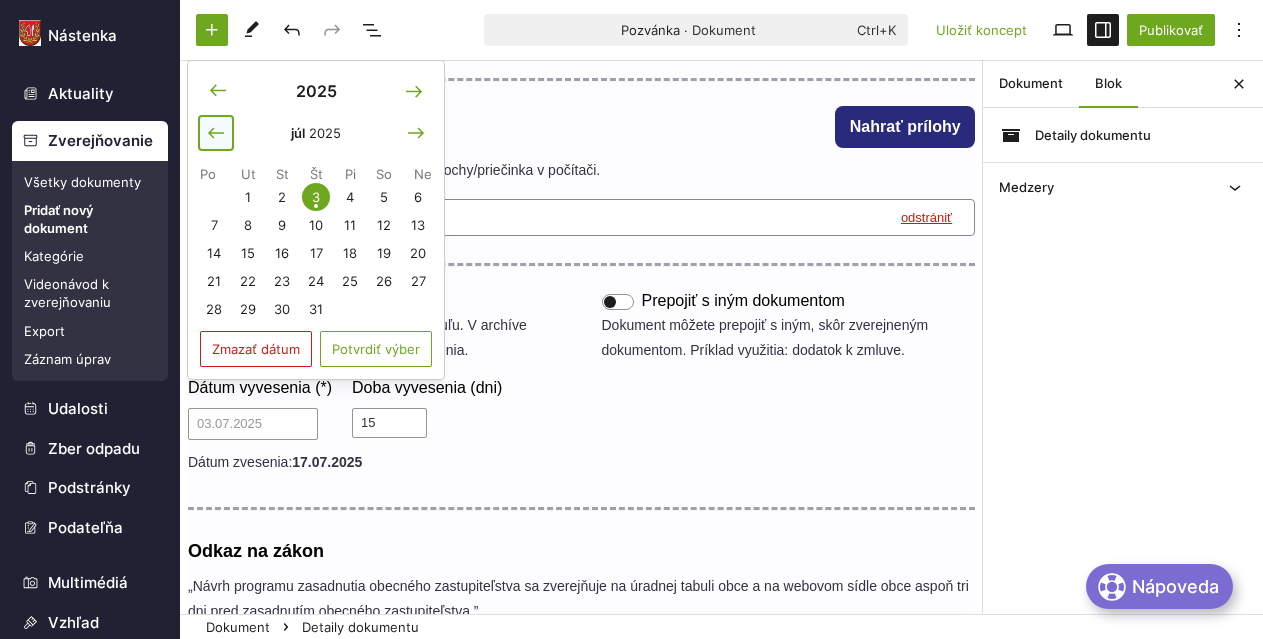 click at bounding box center (216, 133) 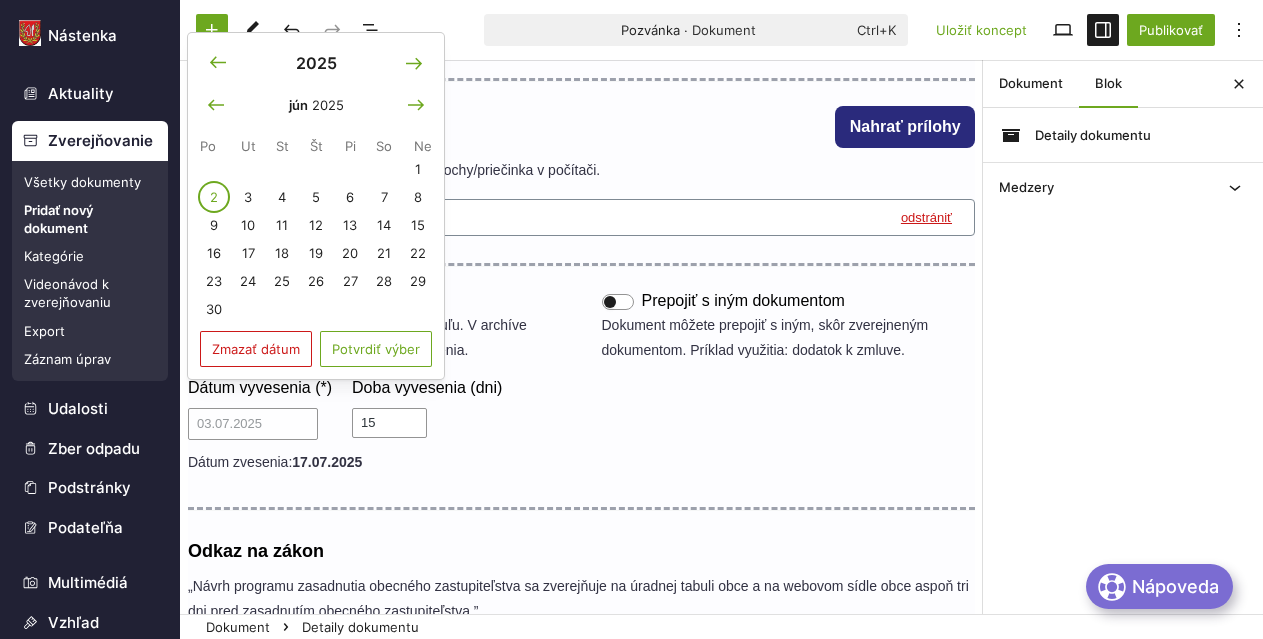 click on "2" at bounding box center (214, 197) 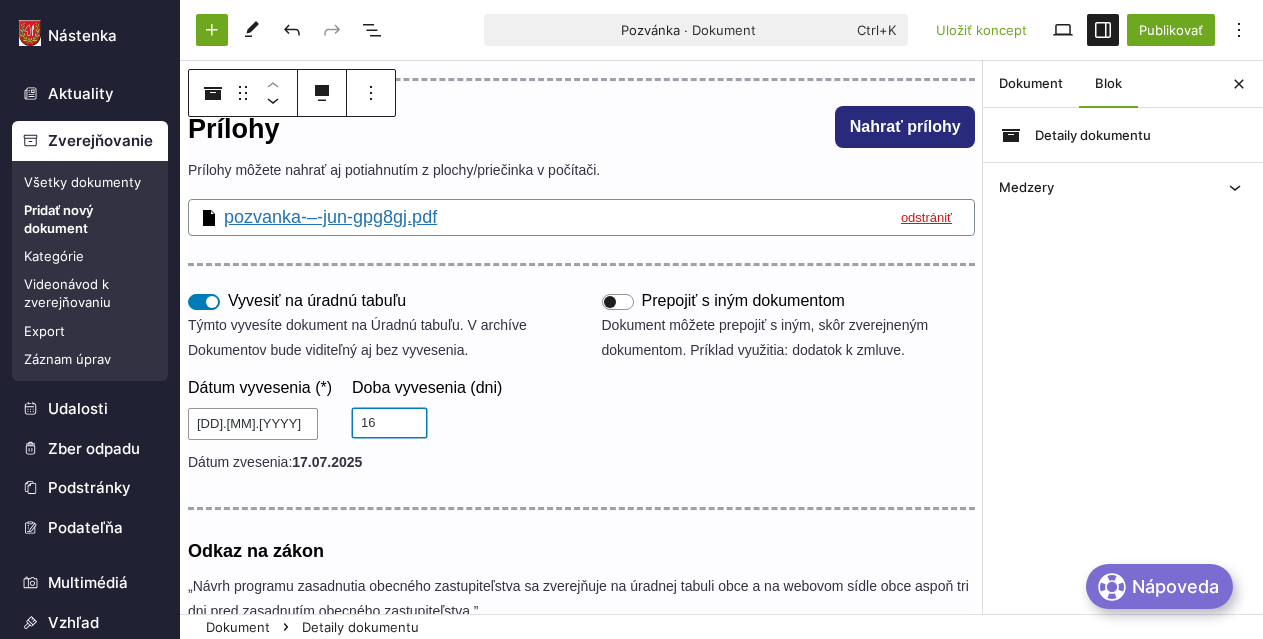 type on "16" 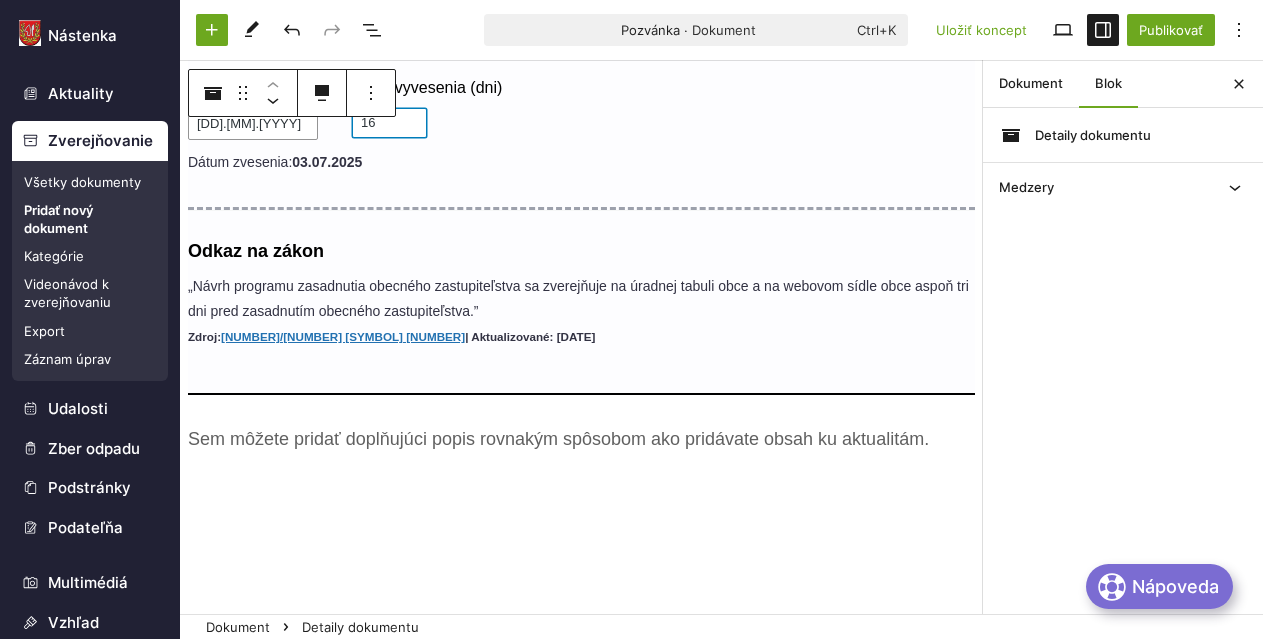 scroll, scrollTop: 360, scrollLeft: 0, axis: vertical 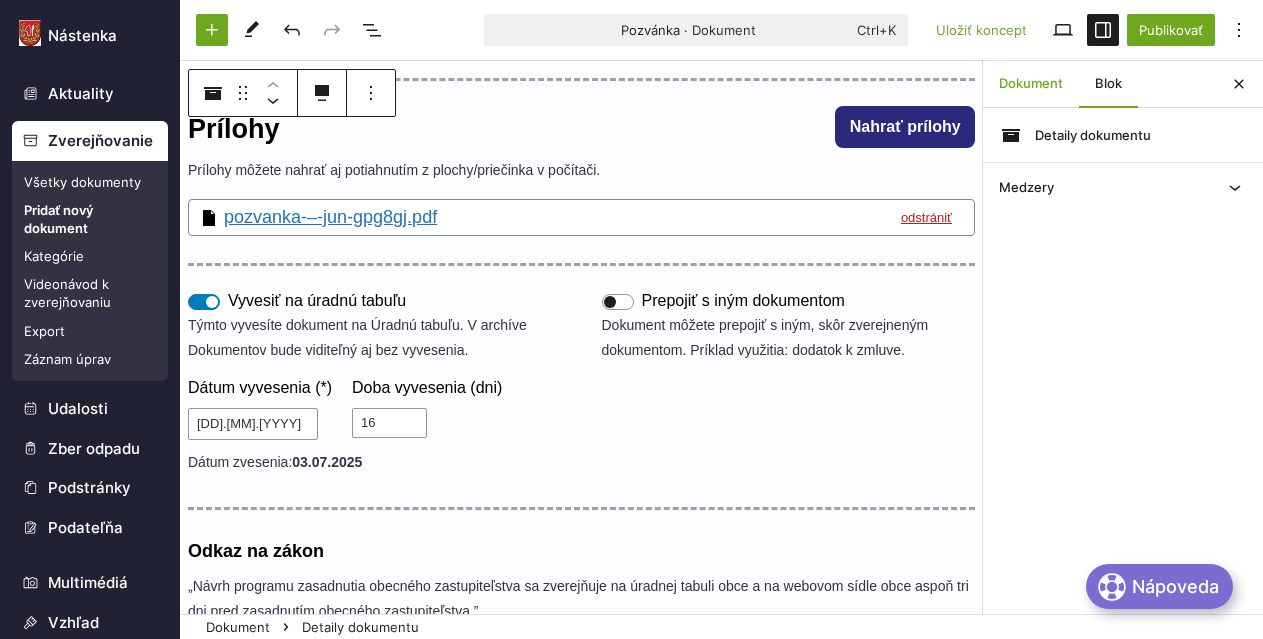 click on "Dokument" at bounding box center [1031, 84] 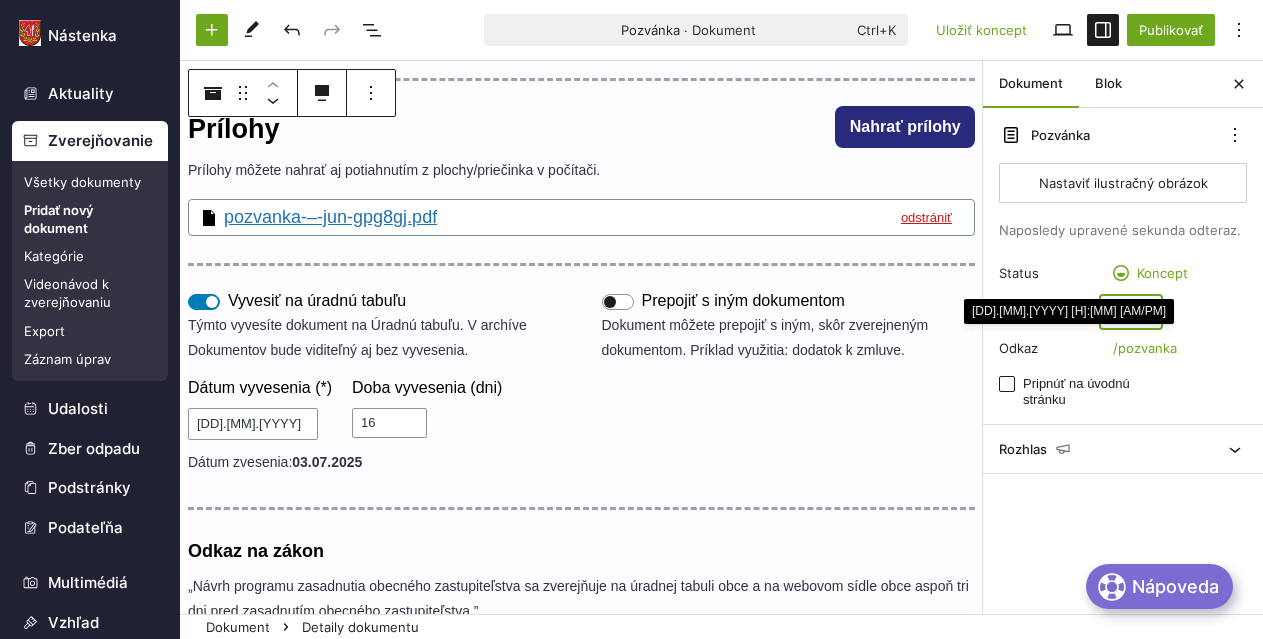 click on "Ihneď" at bounding box center [1131, 312] 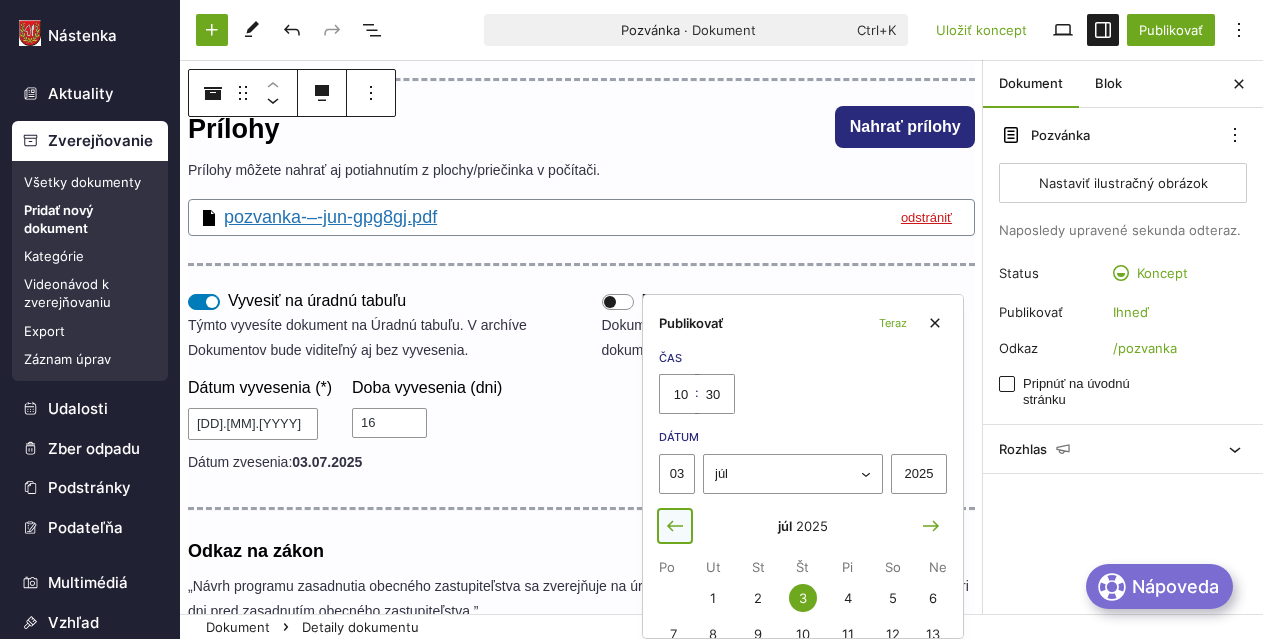 click at bounding box center (675, 525) 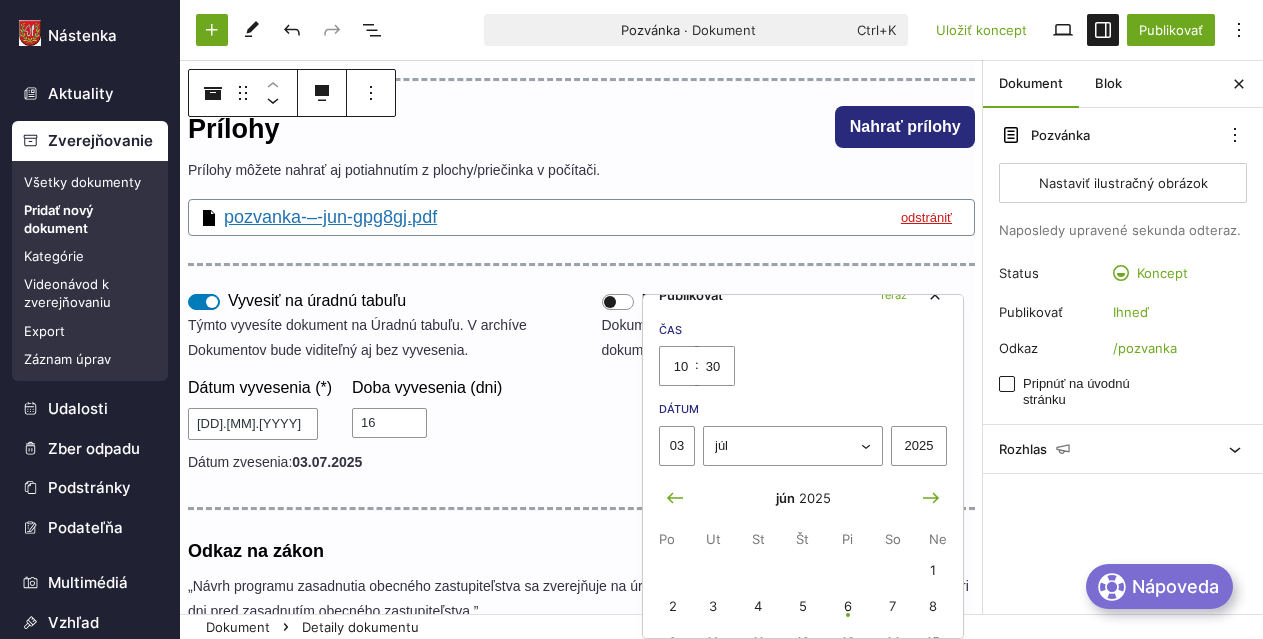 scroll, scrollTop: 42, scrollLeft: 0, axis: vertical 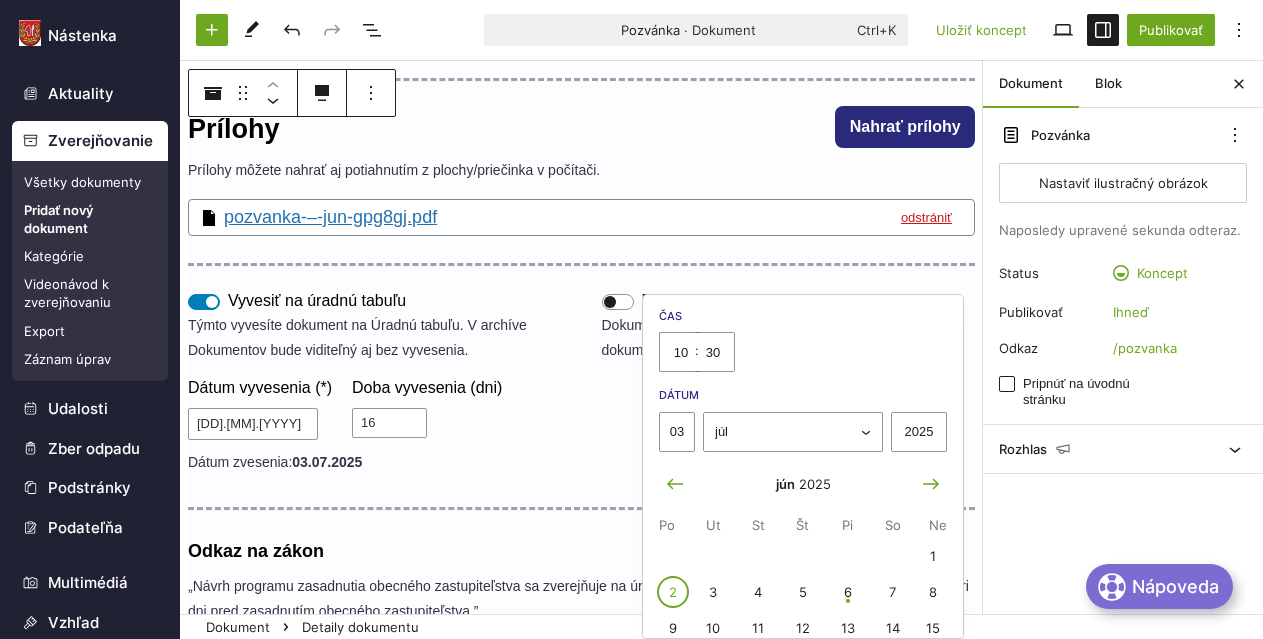 click on "2" at bounding box center [673, 592] 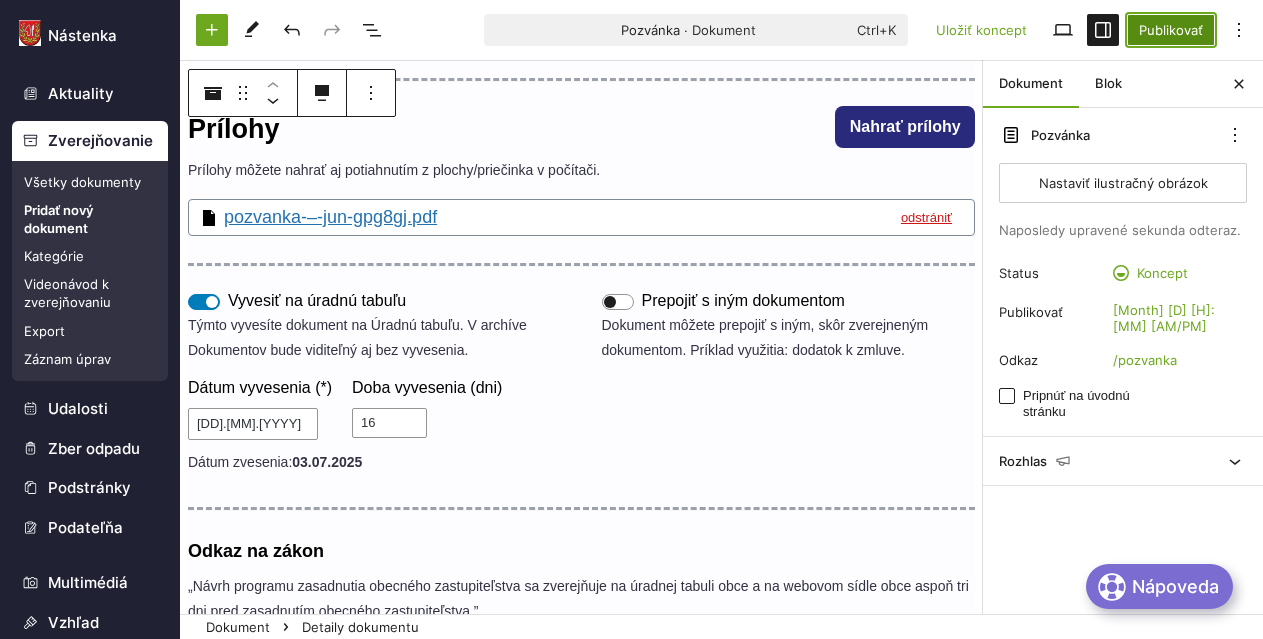 click on "Publikovať" at bounding box center (1171, 30) 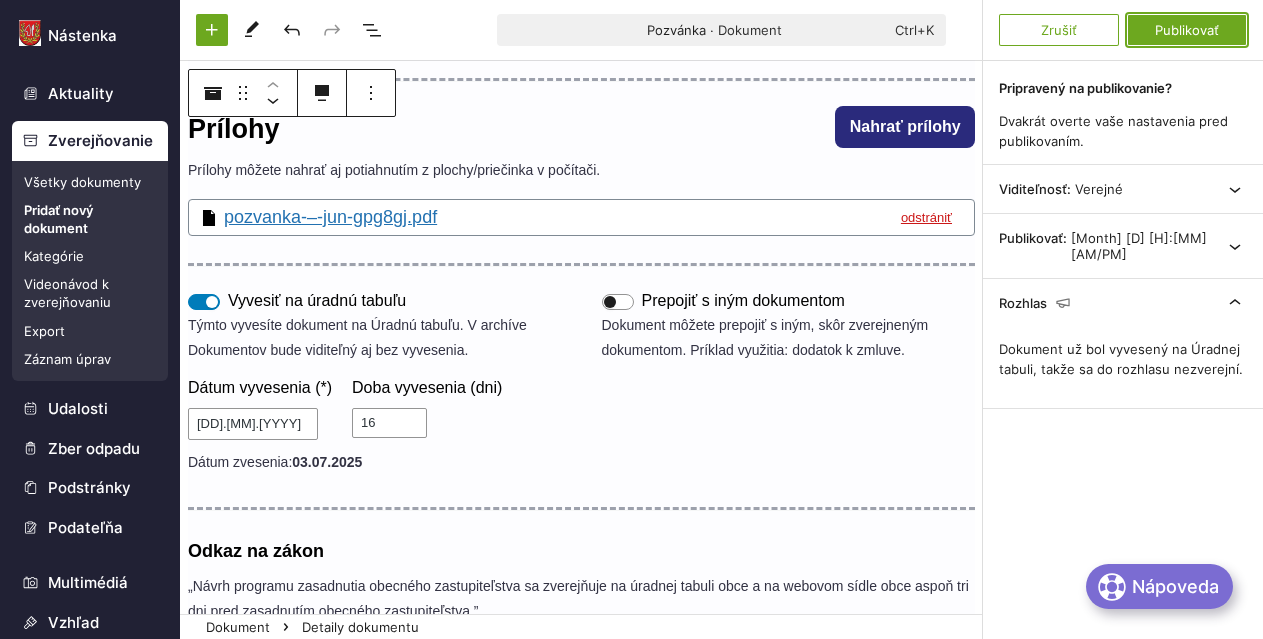 click on "Publikovať" at bounding box center [1187, 30] 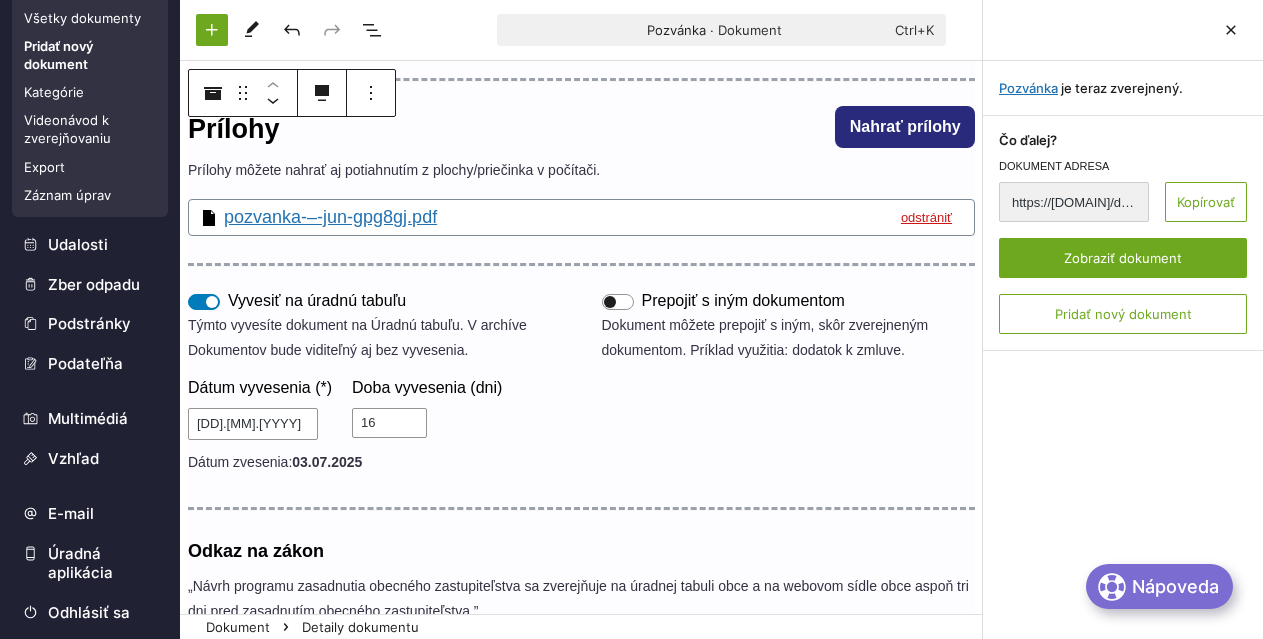 scroll, scrollTop: 169, scrollLeft: 0, axis: vertical 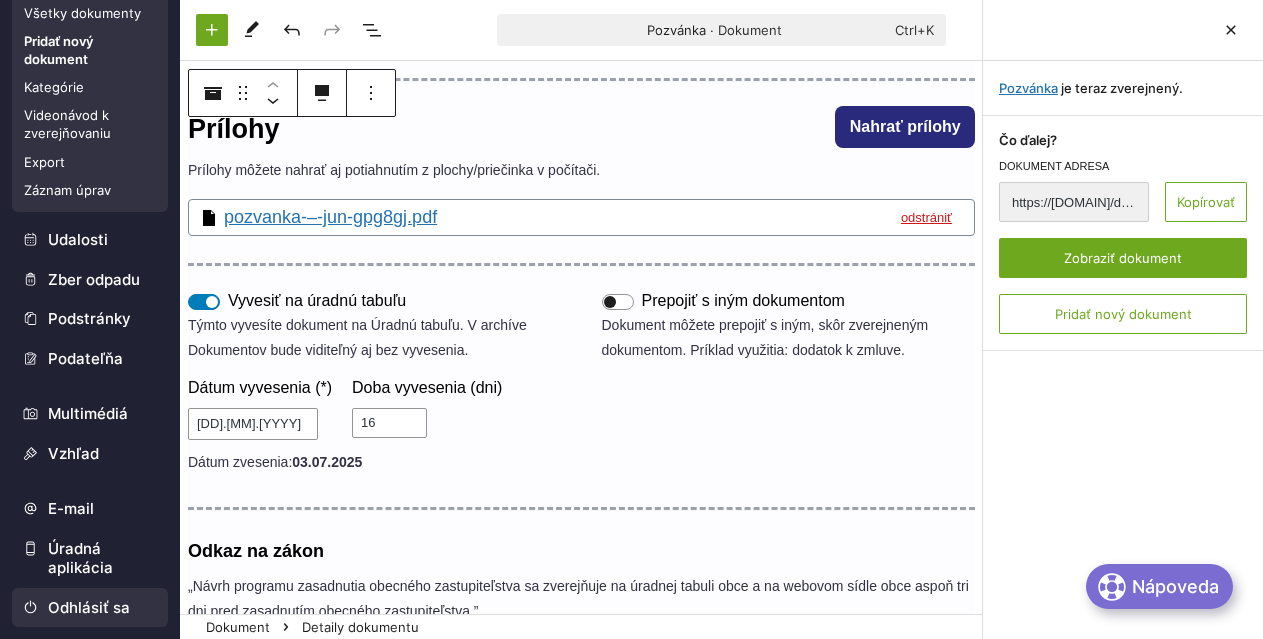 click on "Odhlásiť sa" at bounding box center (90, 608) 